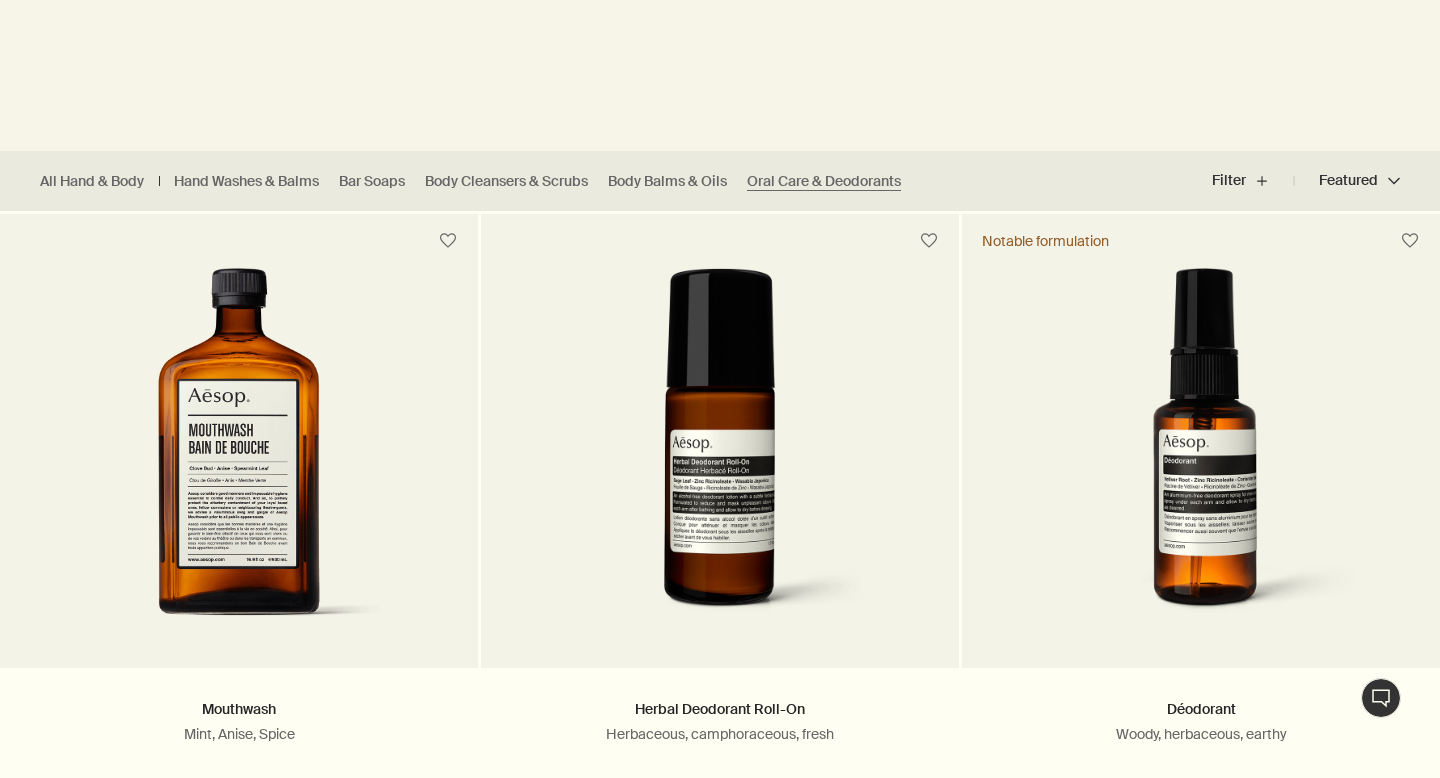 scroll, scrollTop: 422, scrollLeft: 0, axis: vertical 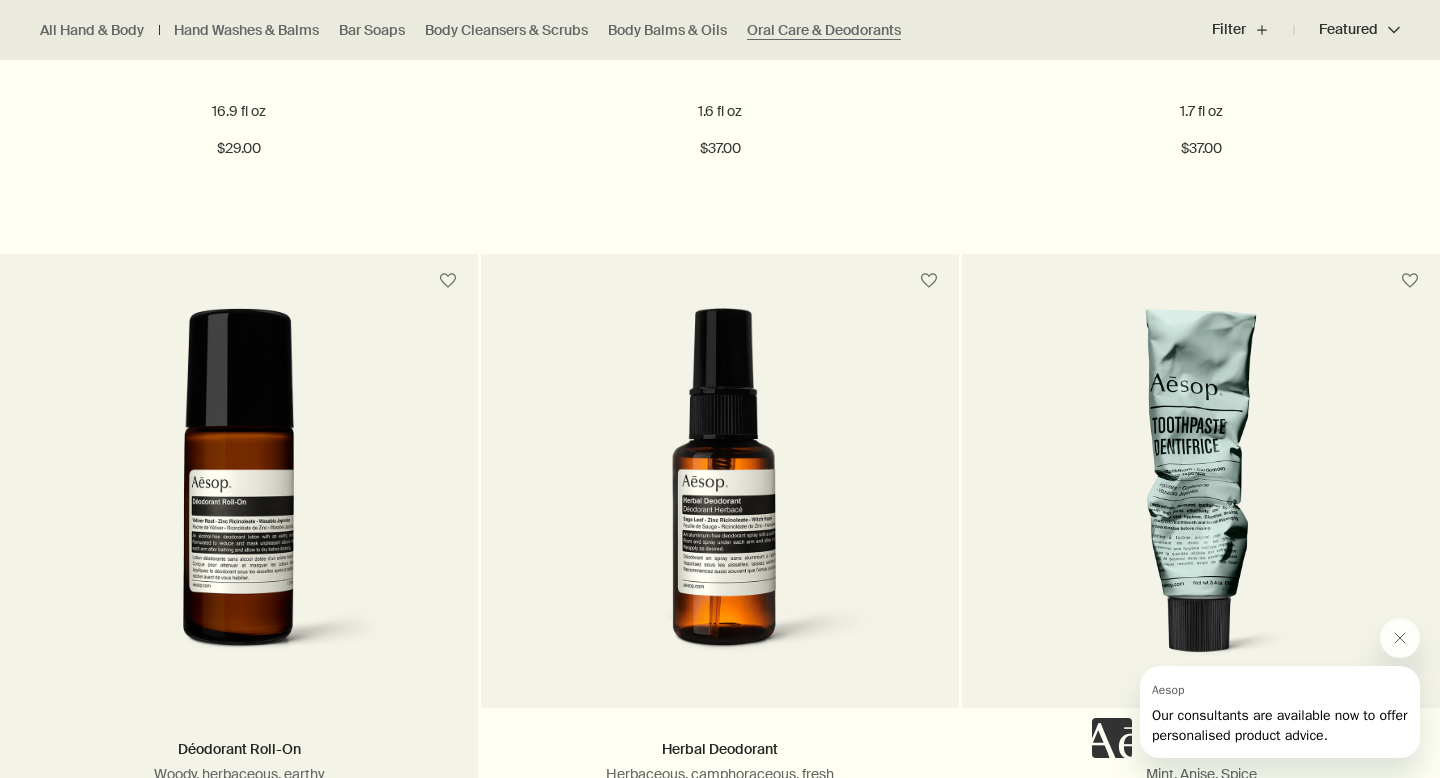 click at bounding box center (239, 493) 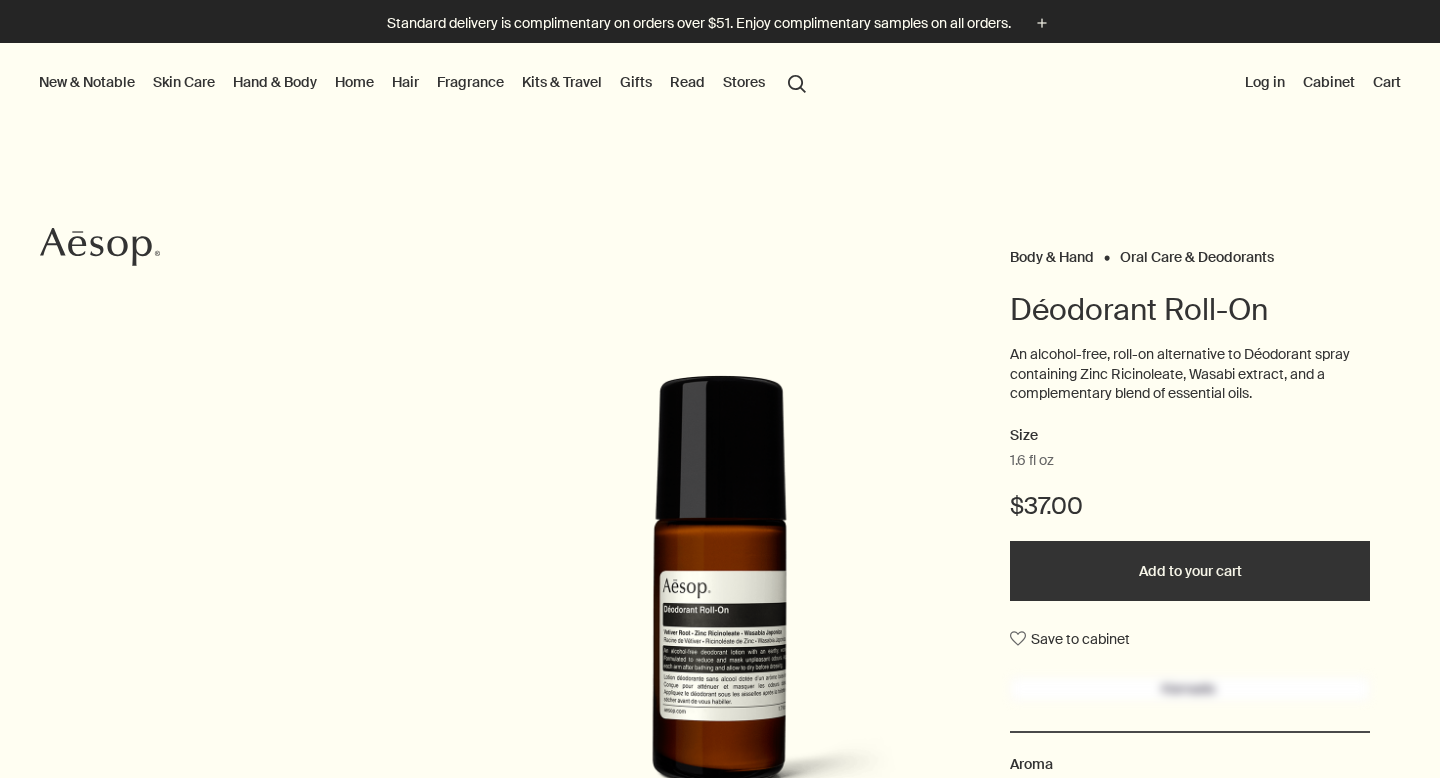 scroll, scrollTop: 0, scrollLeft: 0, axis: both 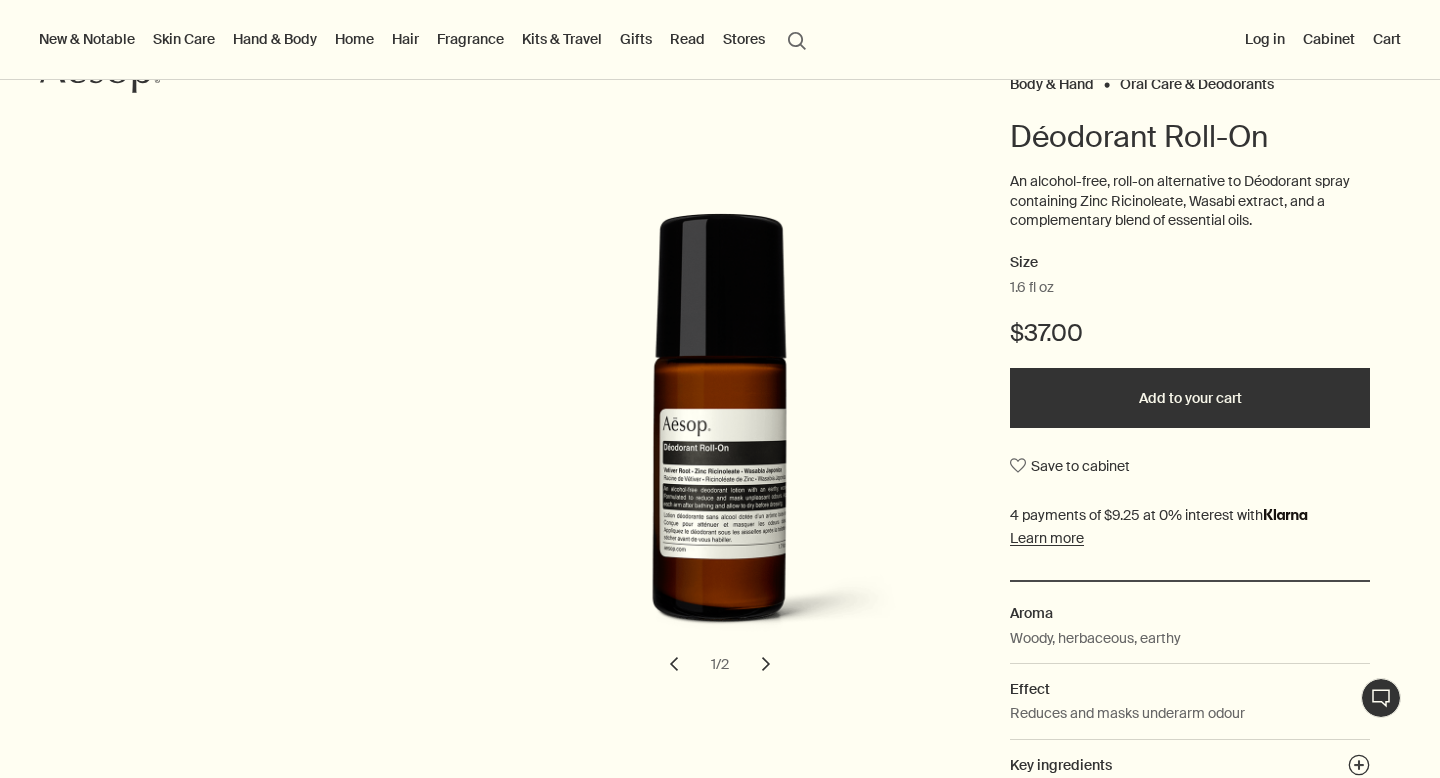 click on "Add to your cart" at bounding box center (1190, 398) 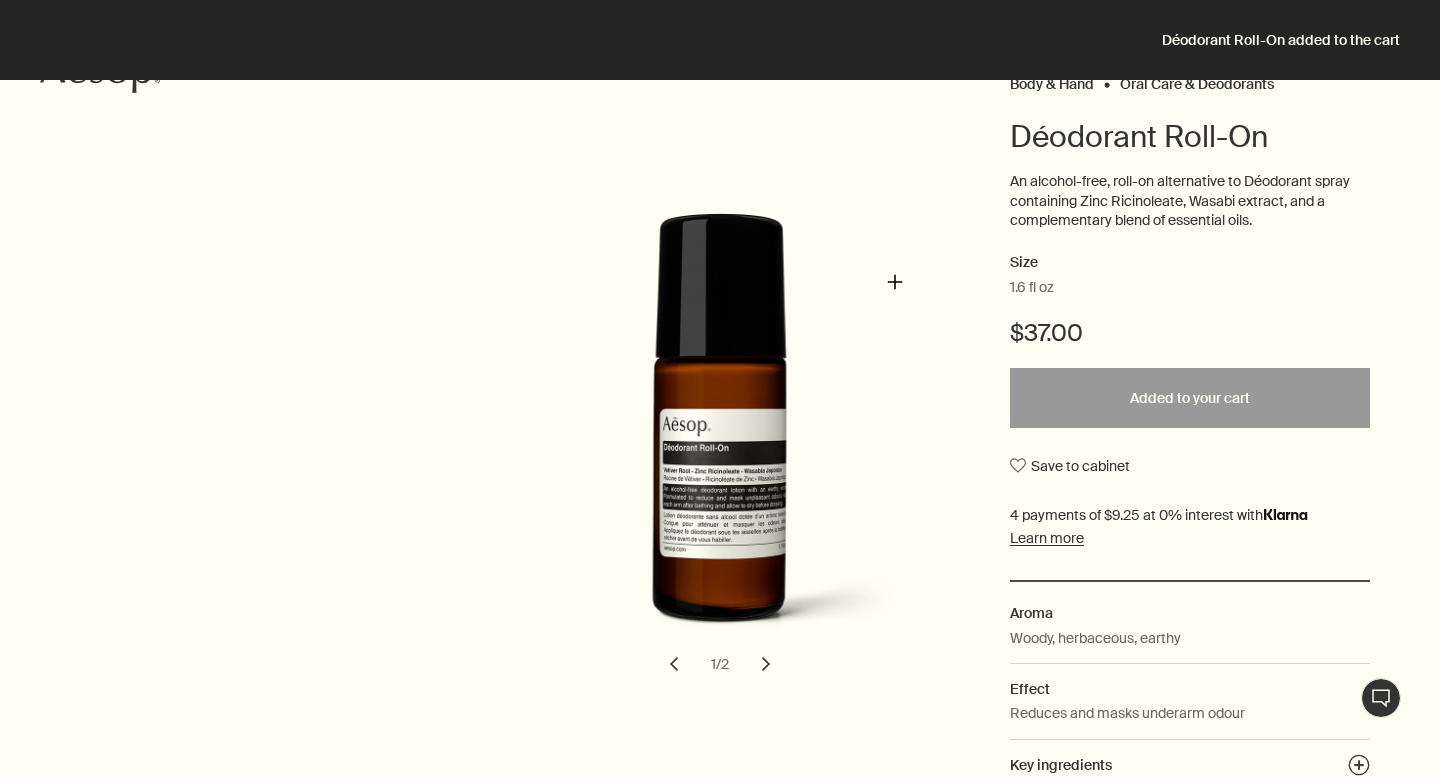 scroll, scrollTop: 0, scrollLeft: 0, axis: both 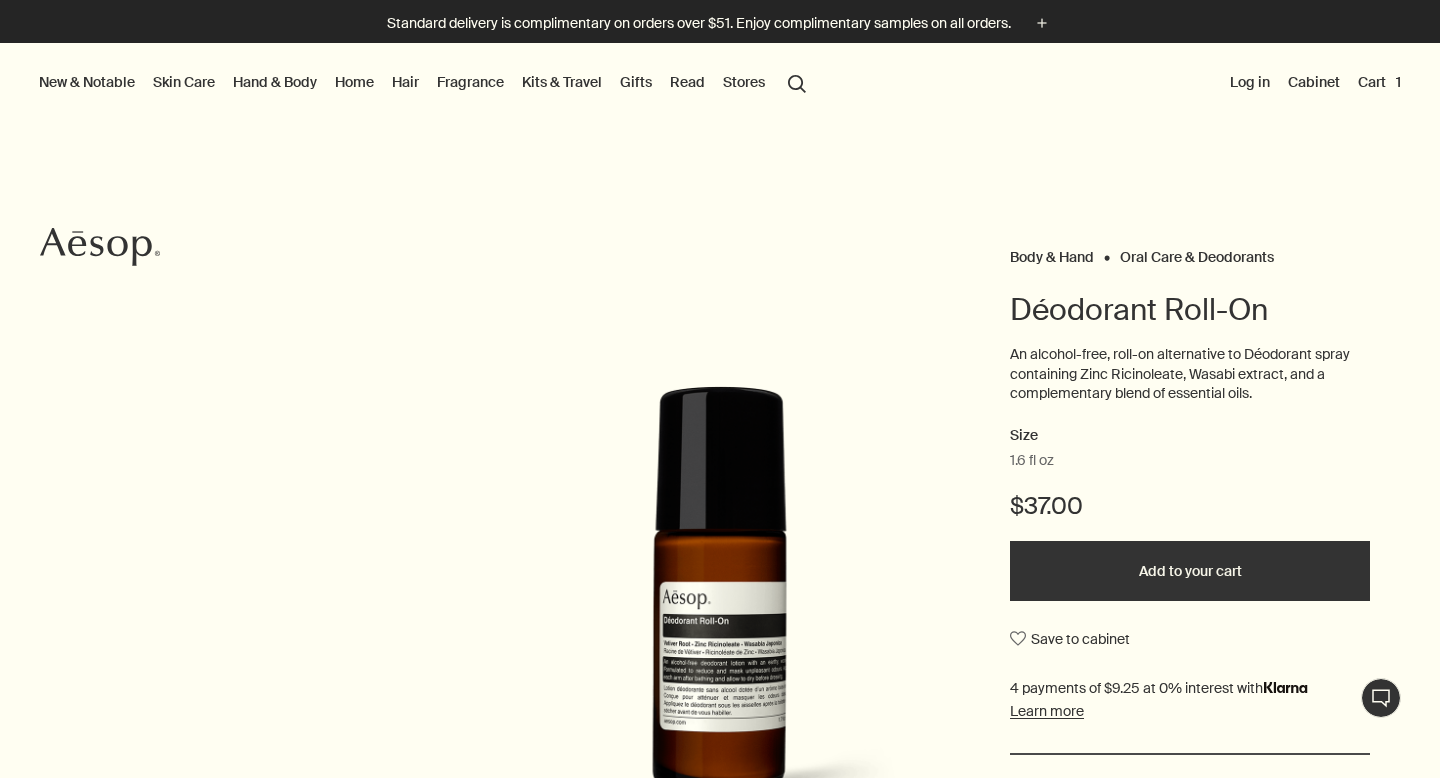 click on "Fragrance" at bounding box center (470, 82) 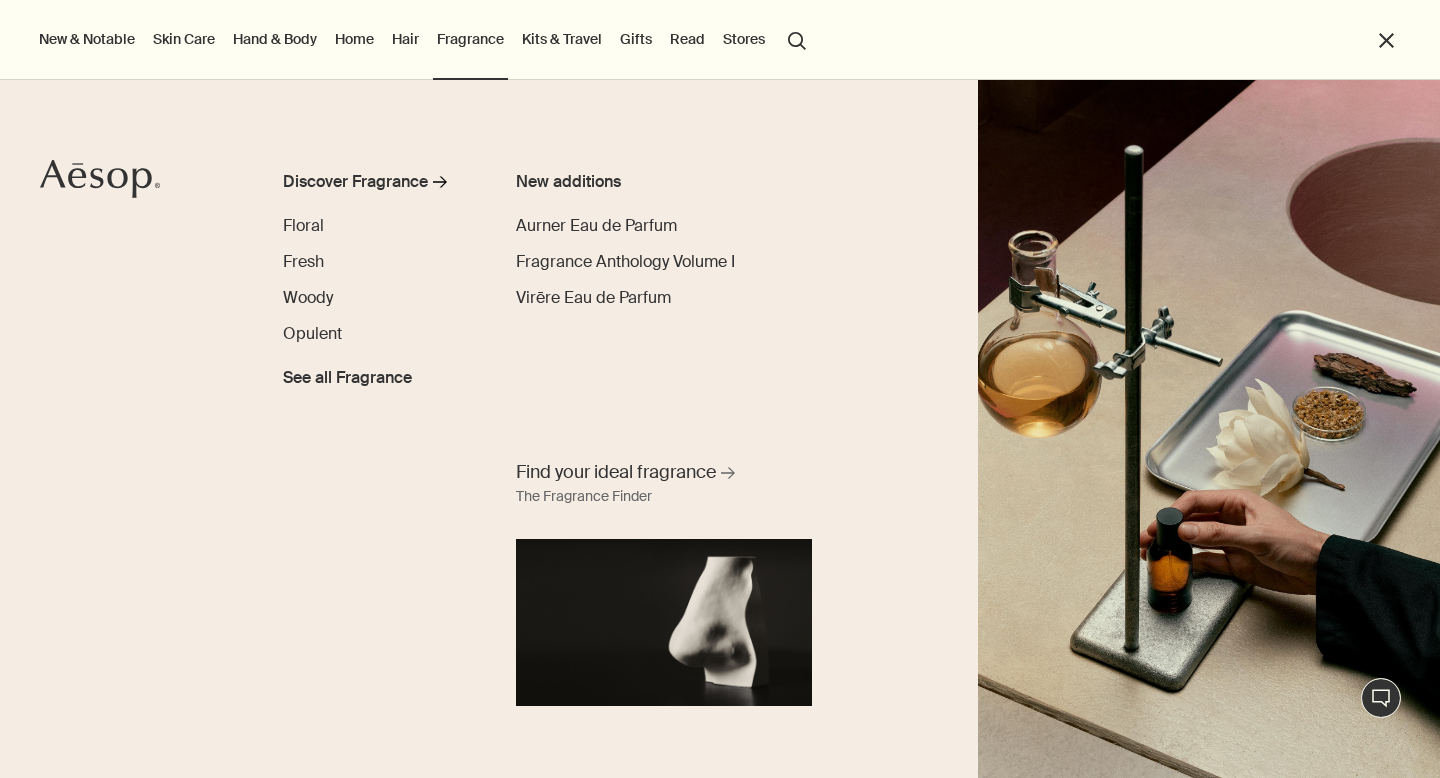 click on "Hair" at bounding box center (405, 39) 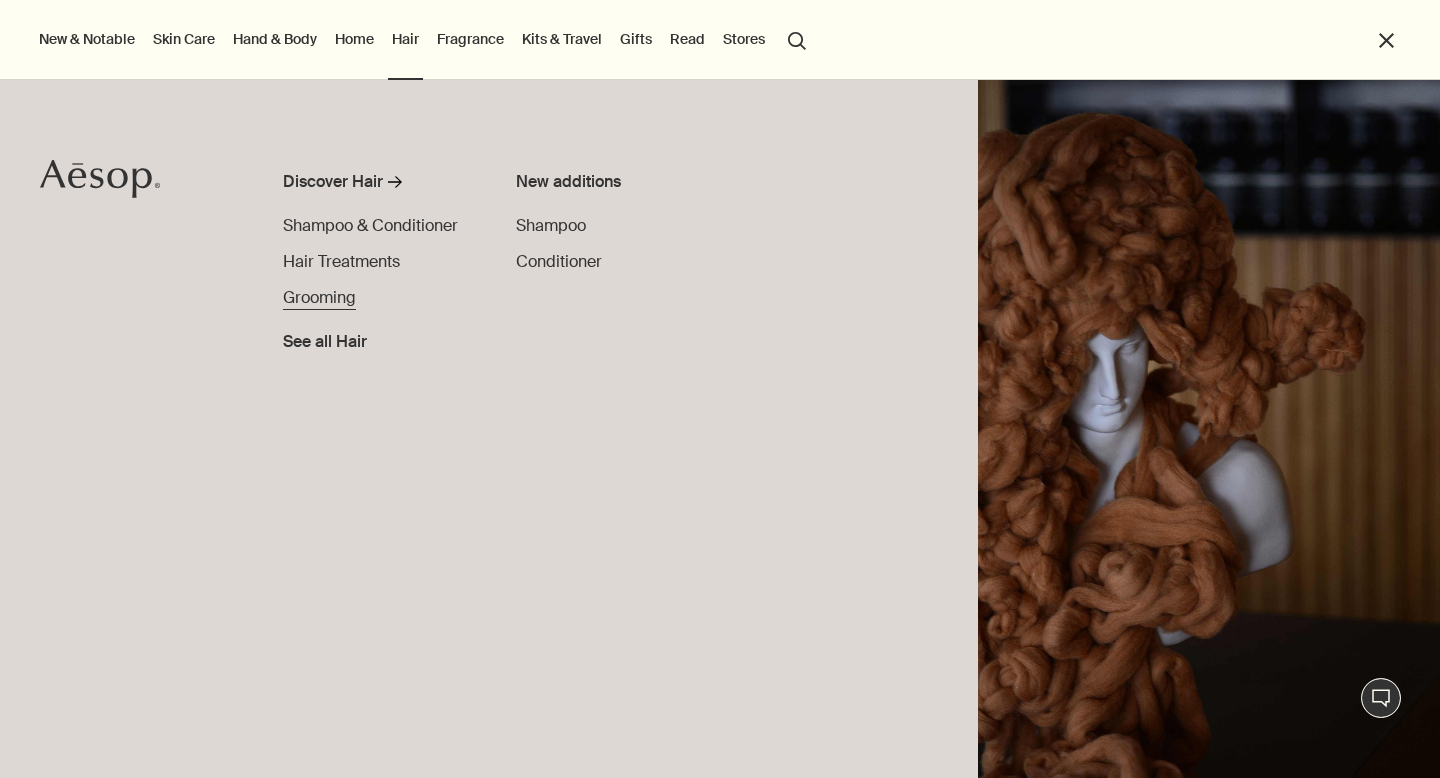 click on "Grooming" at bounding box center (319, 298) 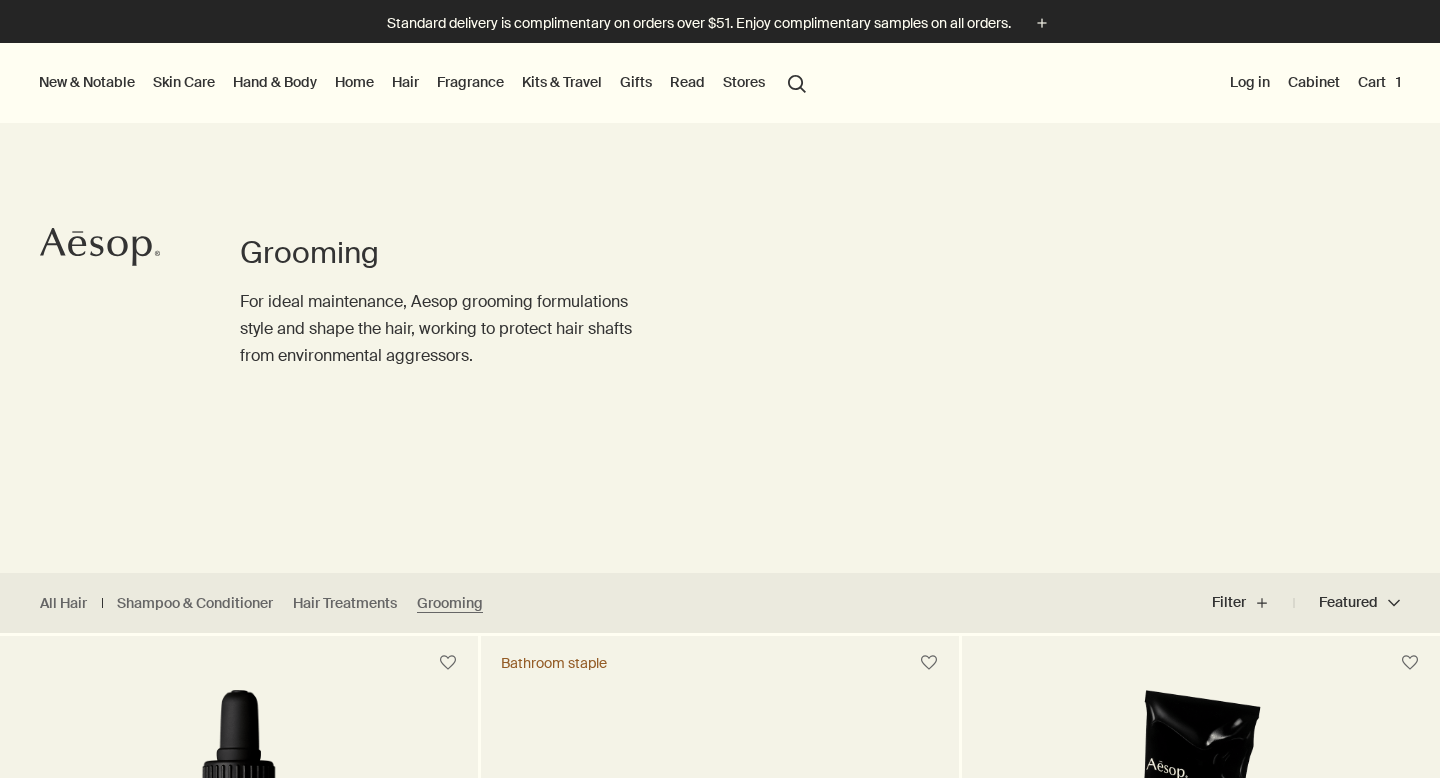 scroll, scrollTop: 305, scrollLeft: 0, axis: vertical 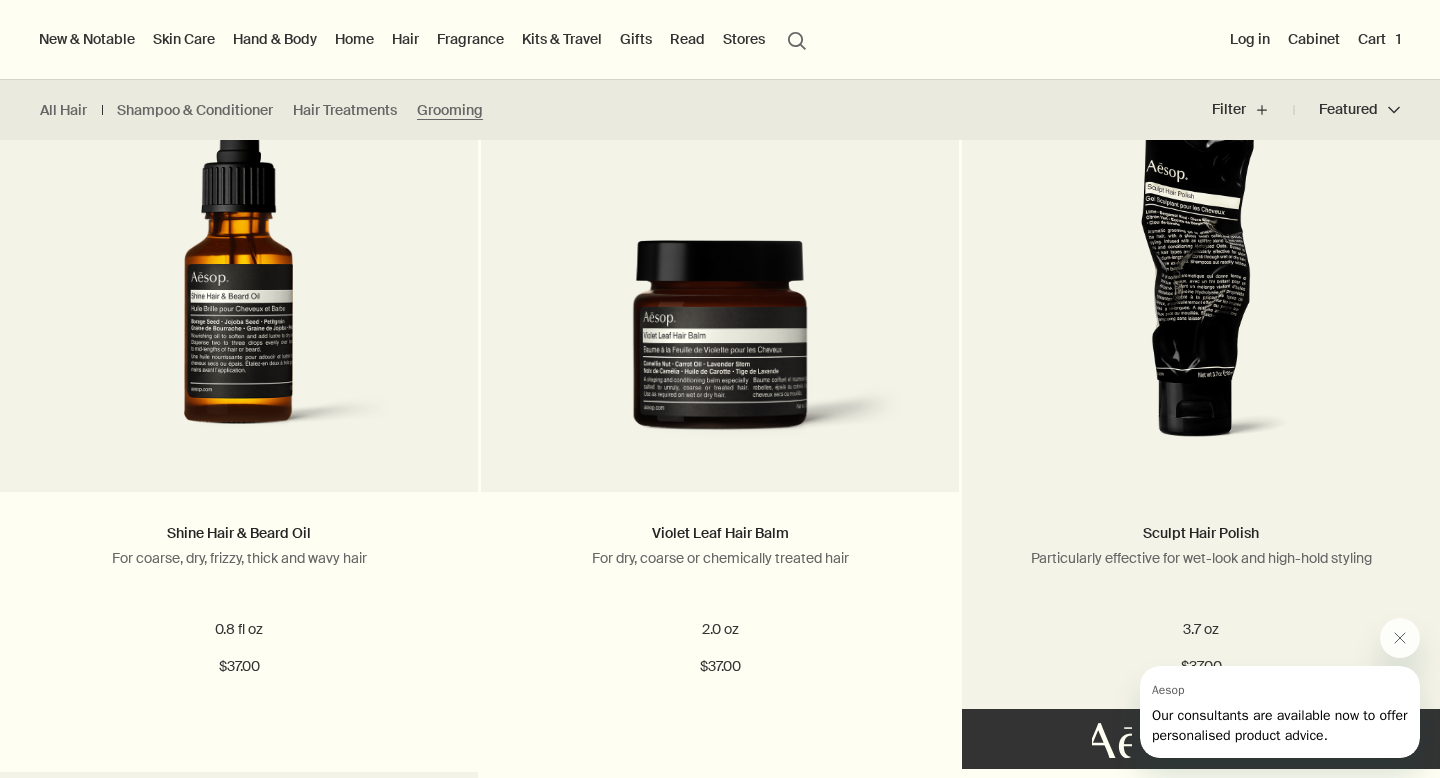 click on "Sculpt Hair Polish Particularly effective for wet-look and high-hold styling 3.7 oz $37.00" at bounding box center [239, 600] 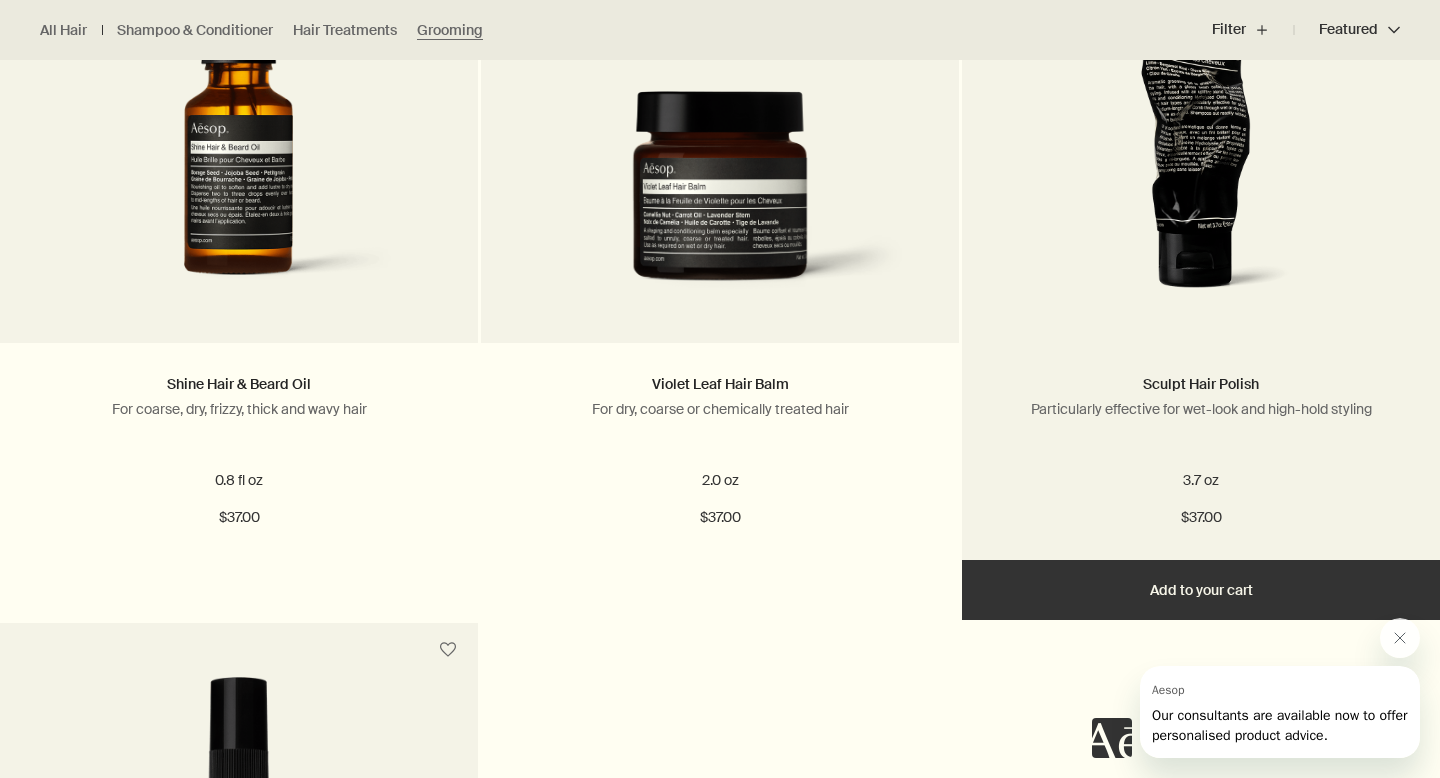 scroll, scrollTop: 789, scrollLeft: 0, axis: vertical 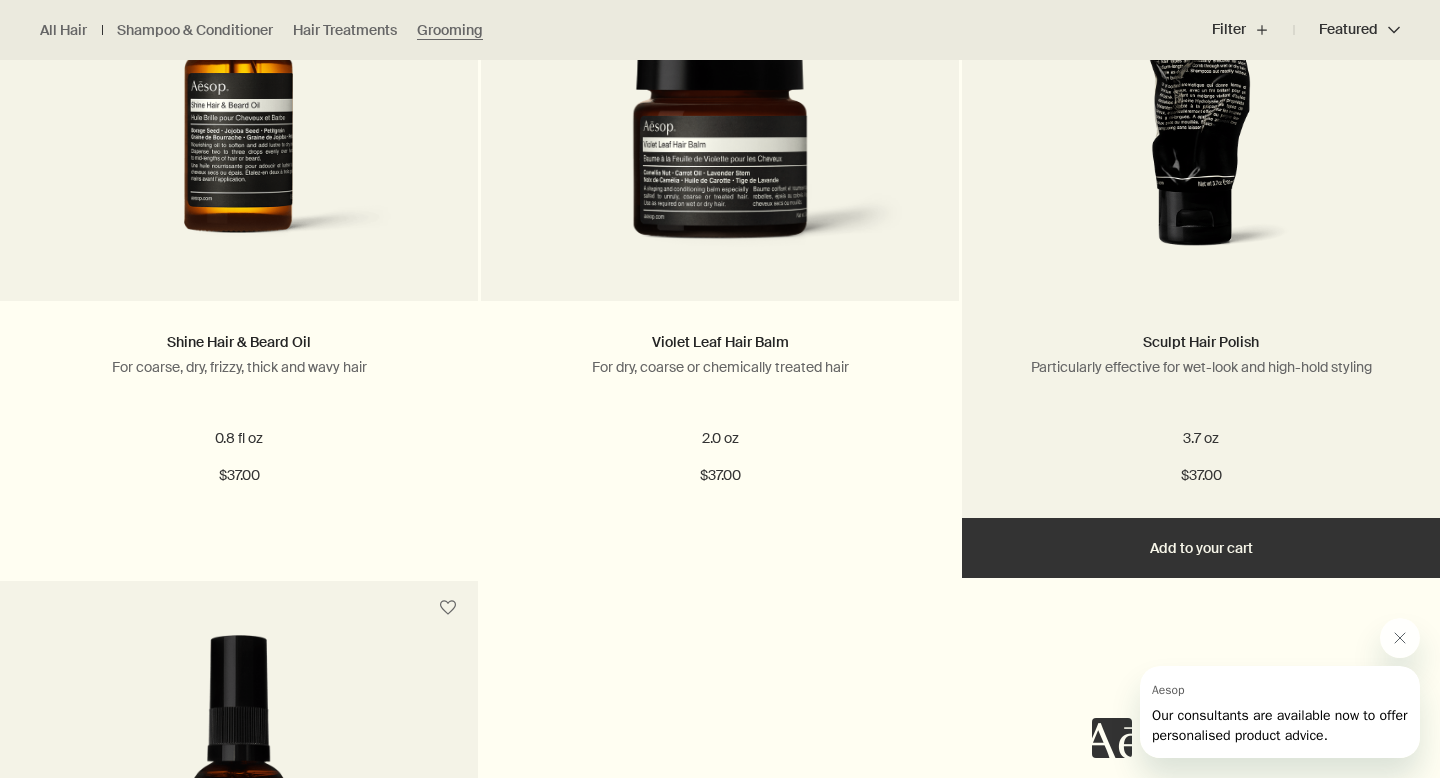 click on "Add Add to your cart" at bounding box center [239, 548] 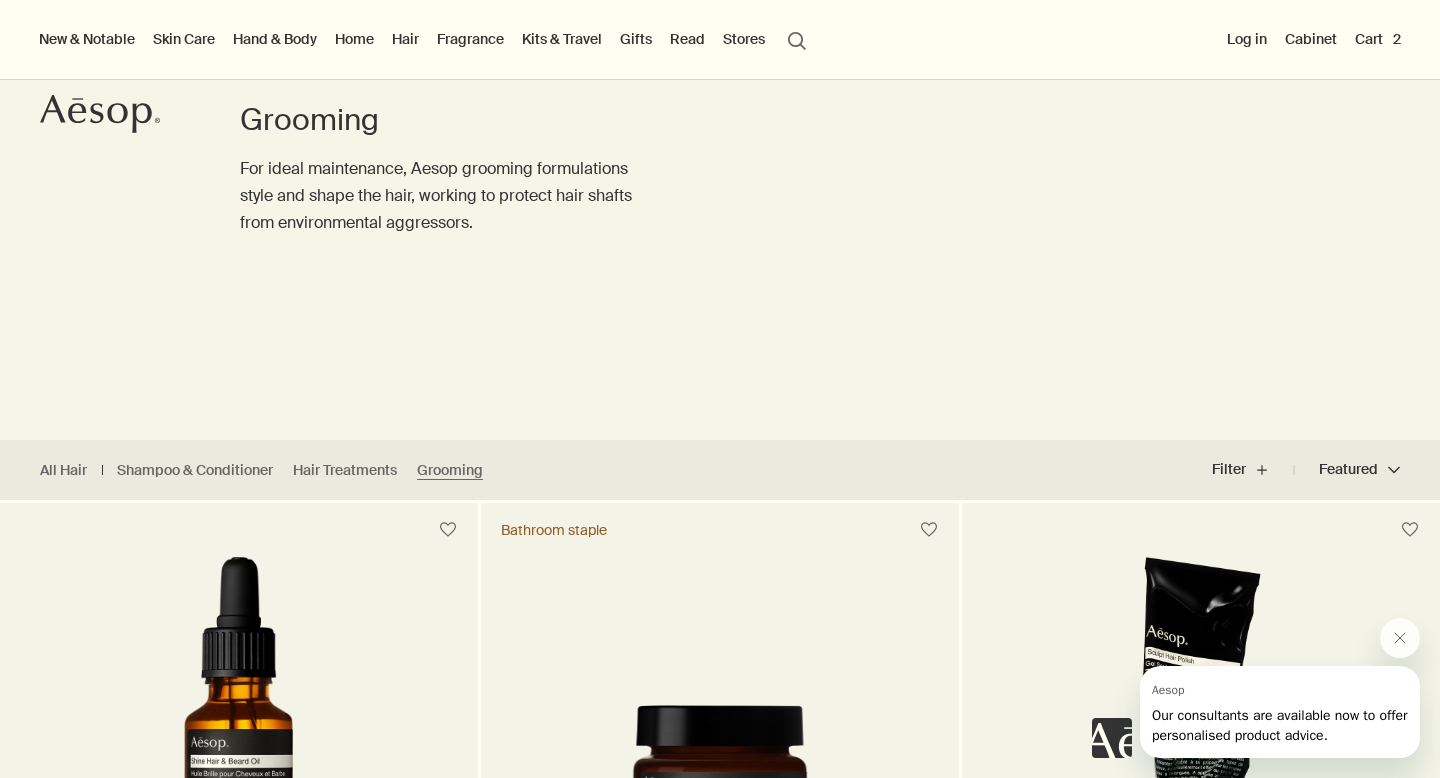 scroll, scrollTop: 83, scrollLeft: 0, axis: vertical 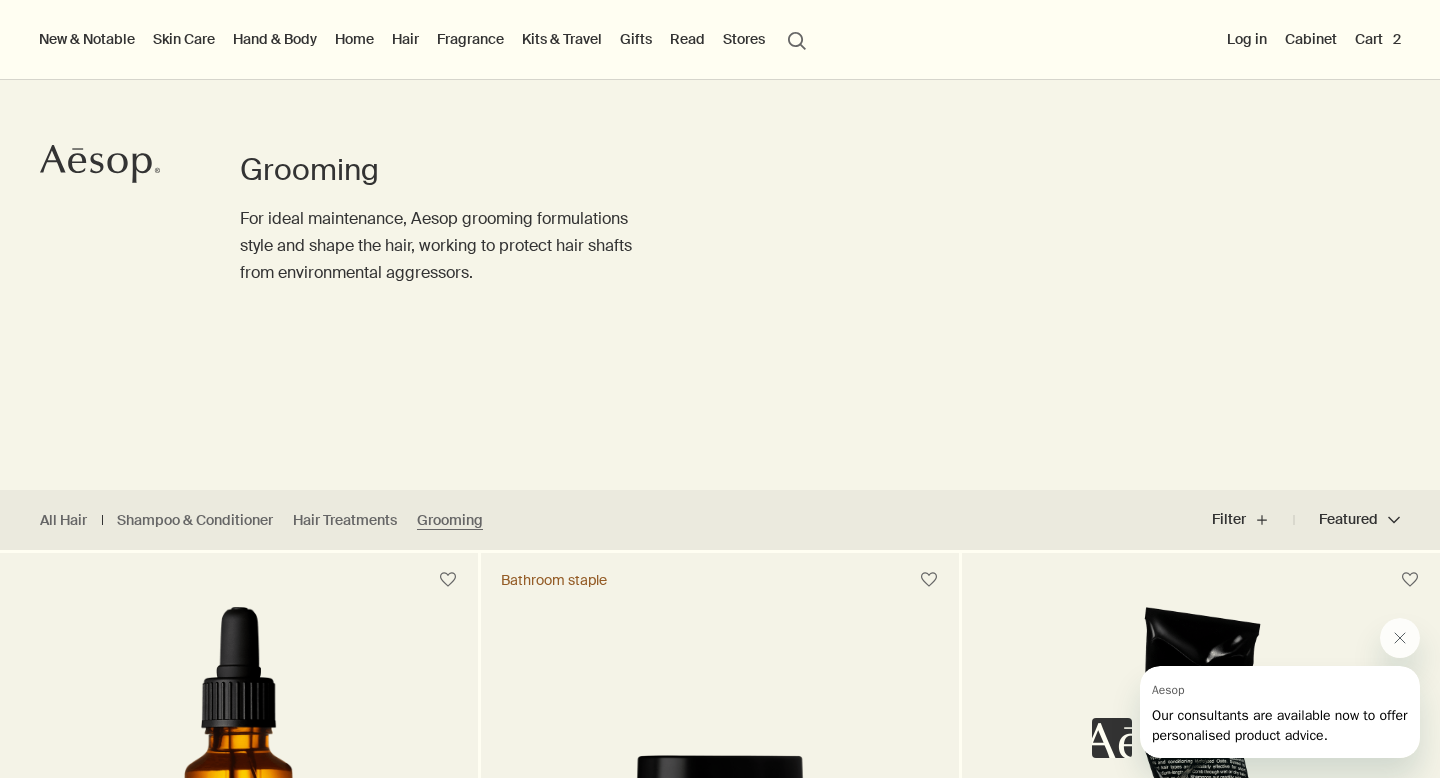 click on "Hand & Body" at bounding box center (275, 39) 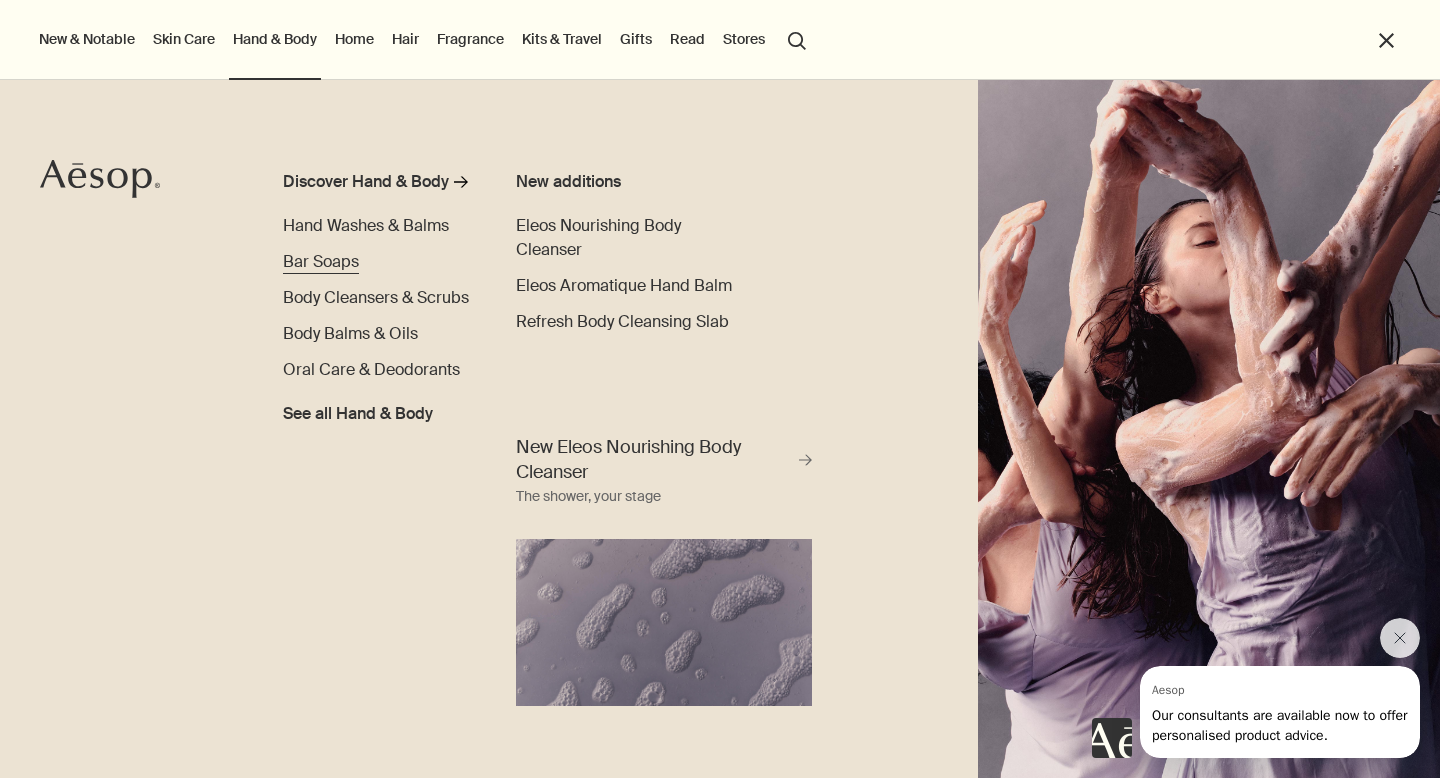 click on "Bar Soaps" at bounding box center [321, 261] 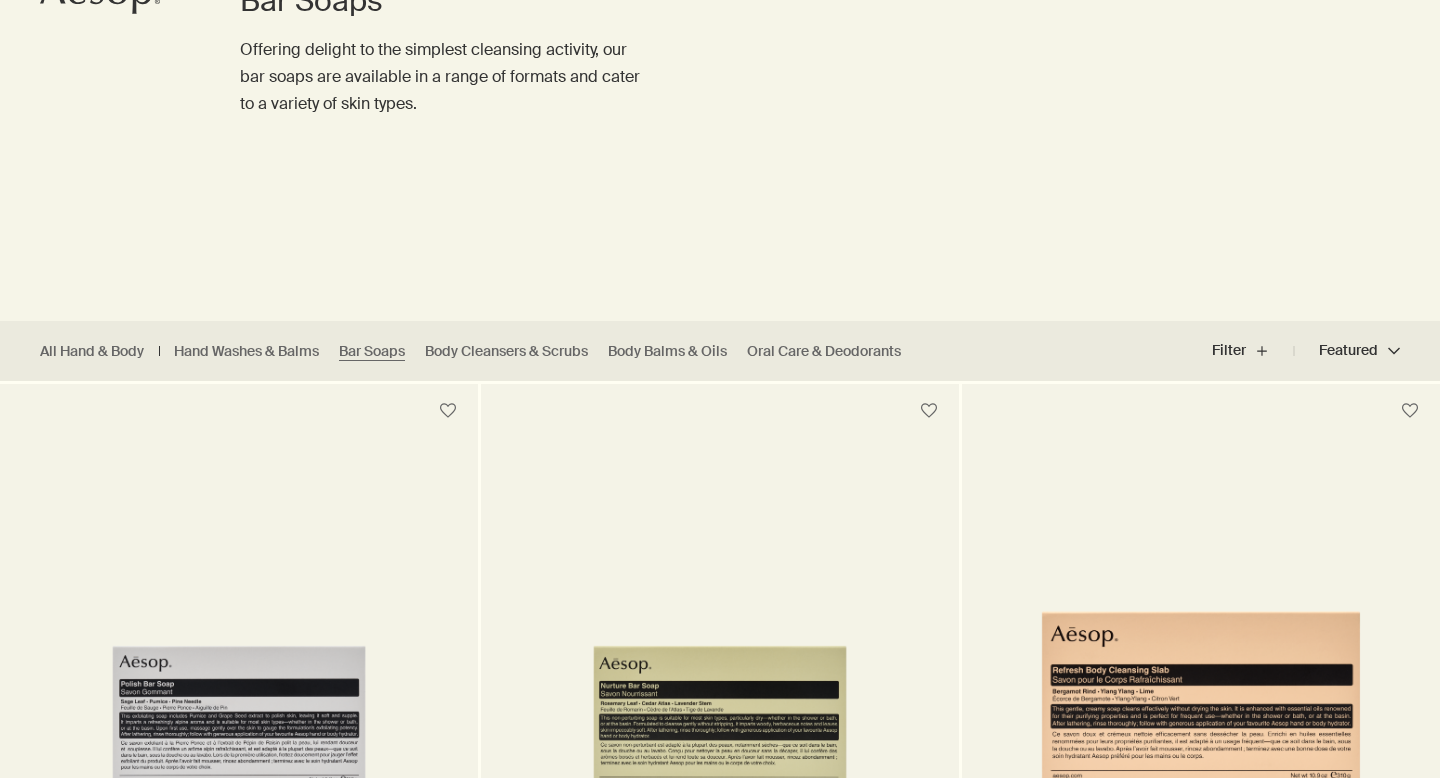 scroll, scrollTop: 0, scrollLeft: 0, axis: both 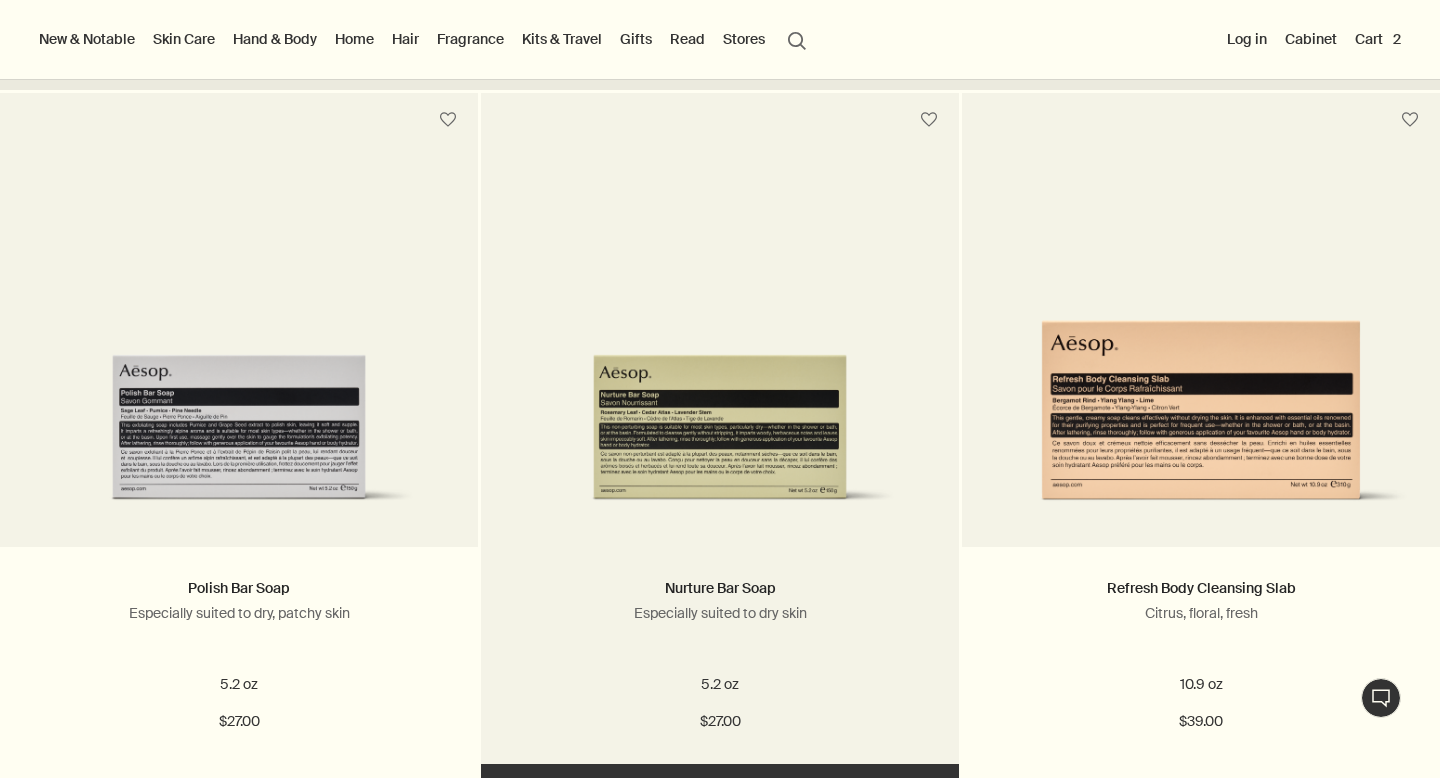 click at bounding box center (720, 347) 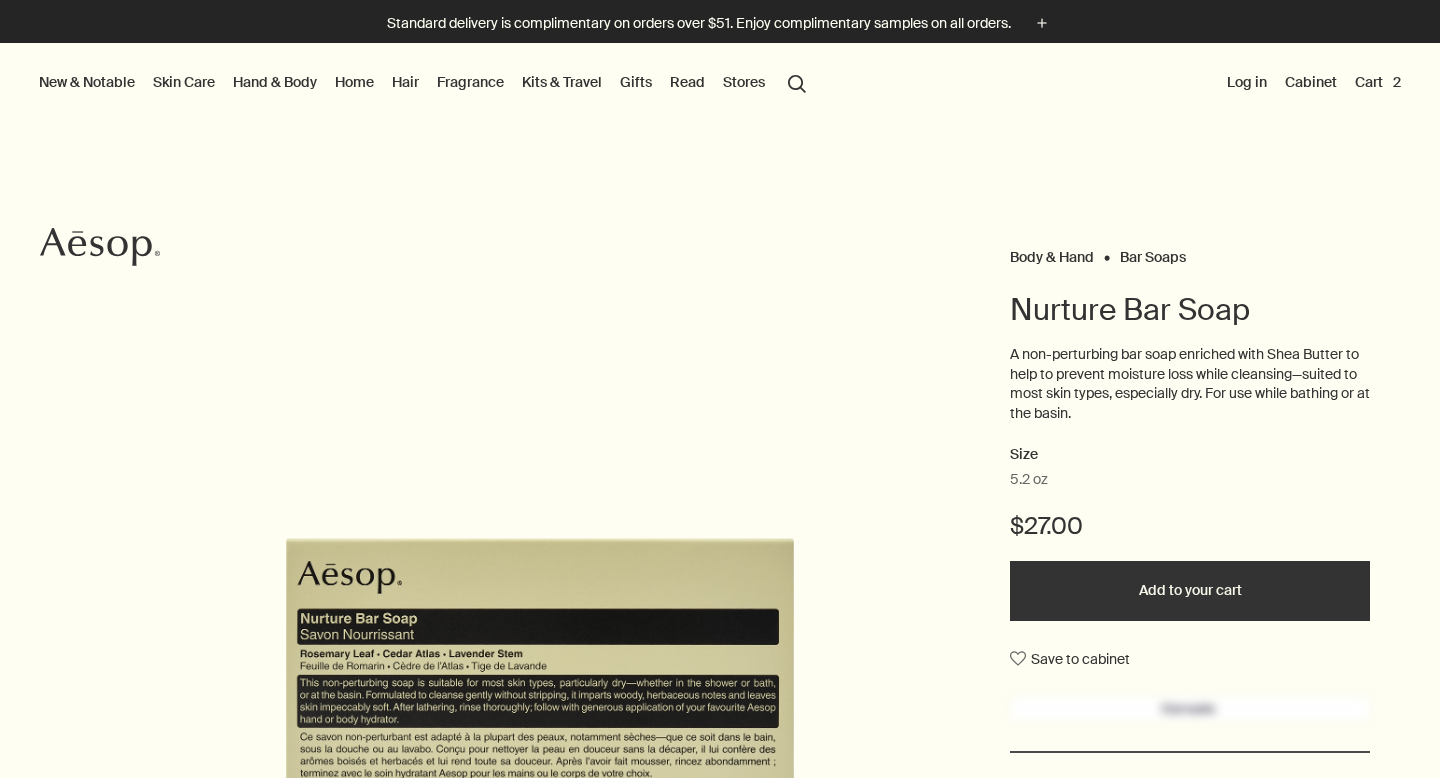scroll, scrollTop: 0, scrollLeft: 0, axis: both 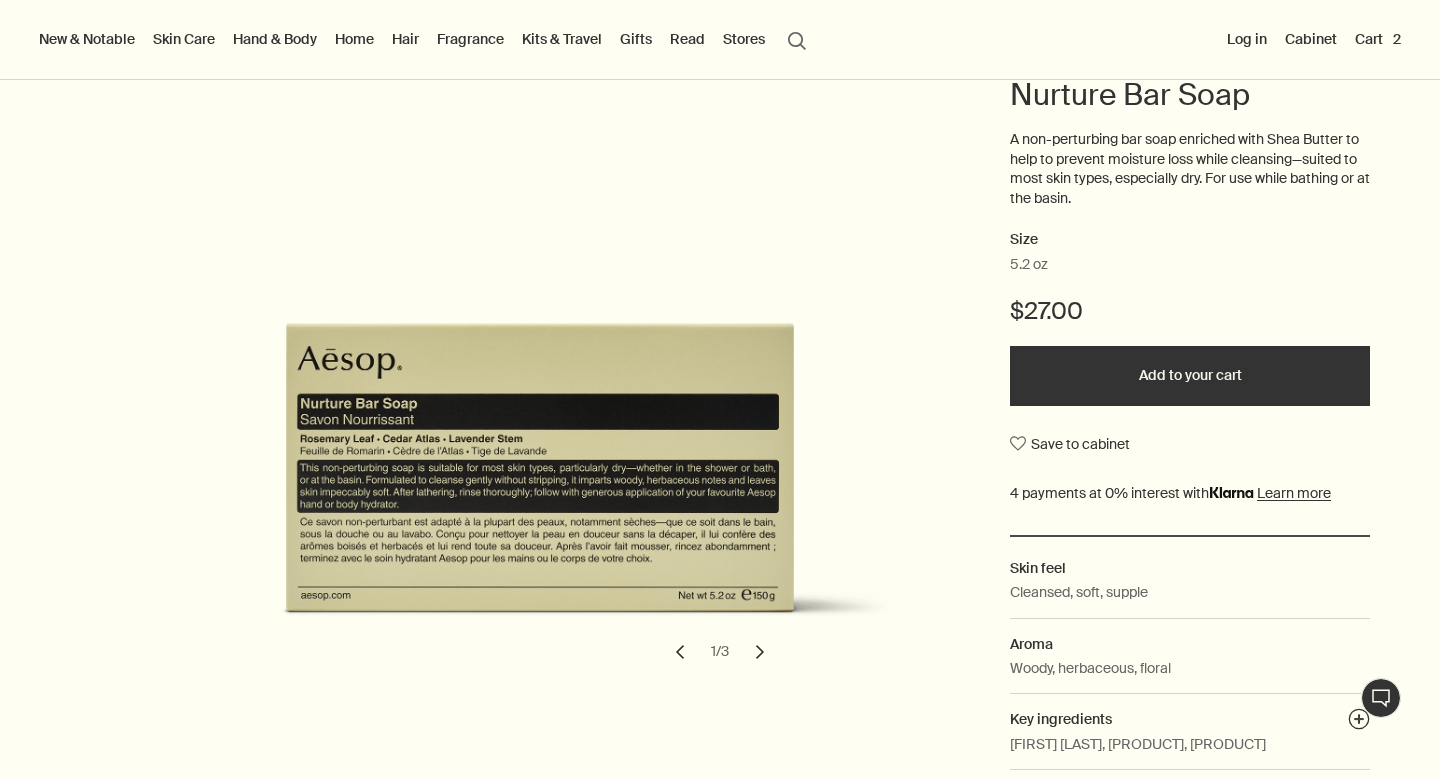 click on "chevron" at bounding box center [760, 652] 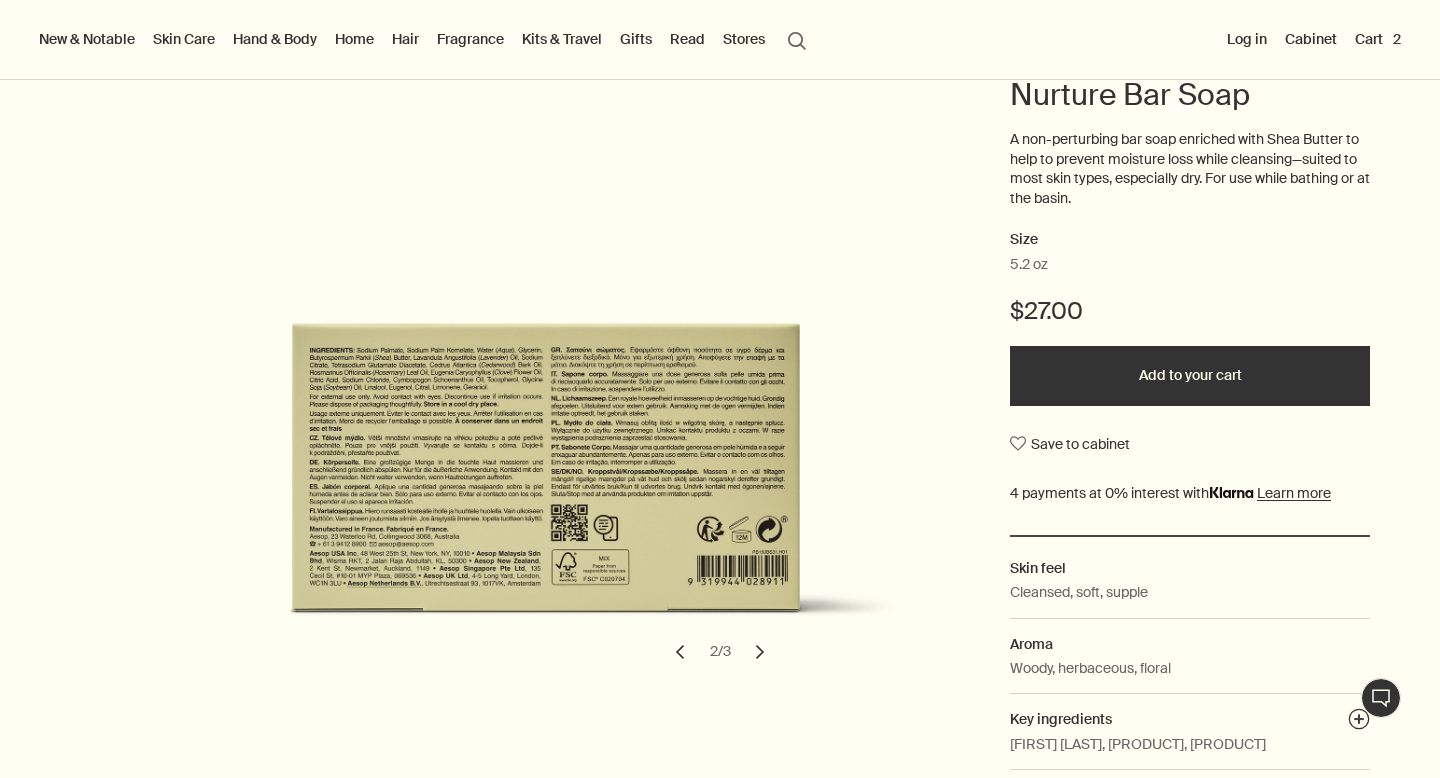 click on "chevron" at bounding box center (760, 652) 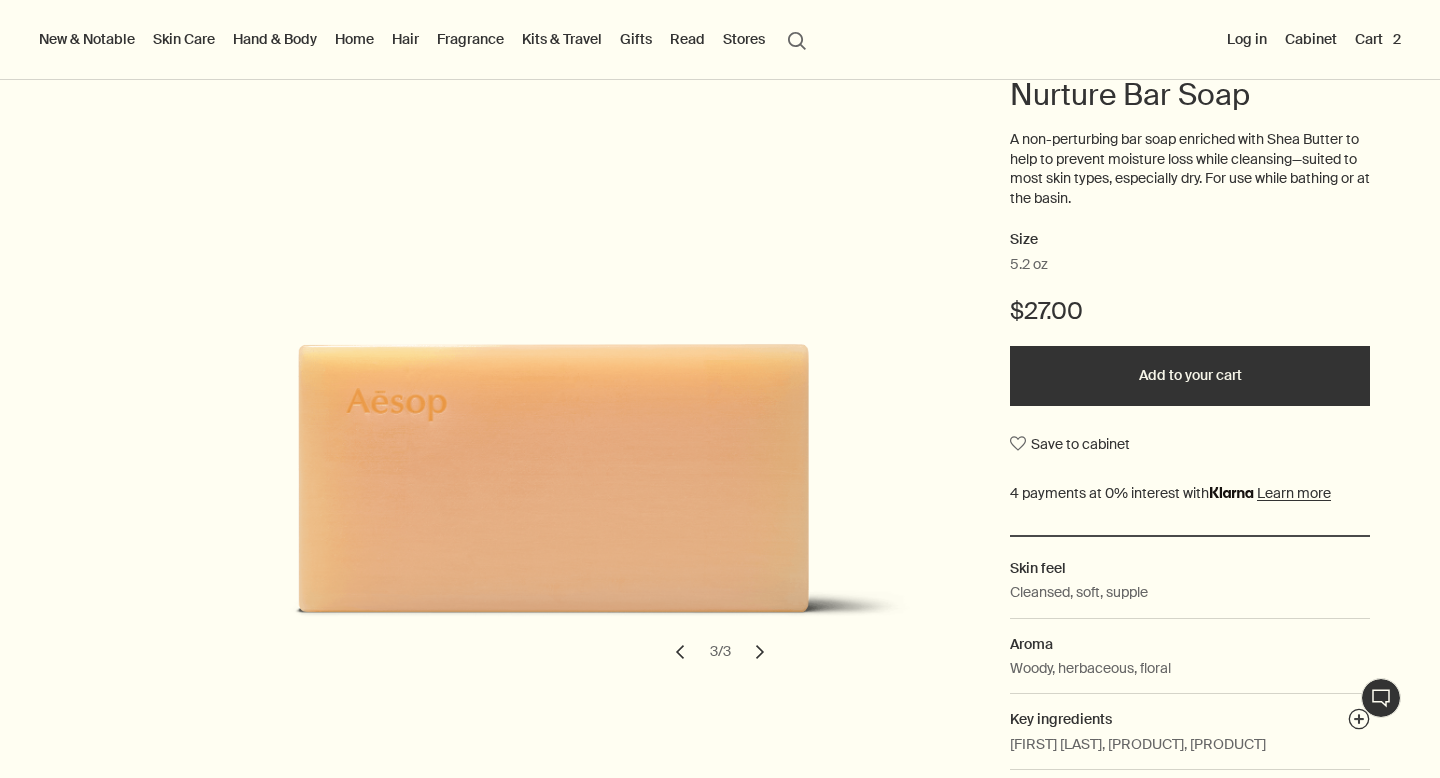 click on "chevron" at bounding box center [760, 652] 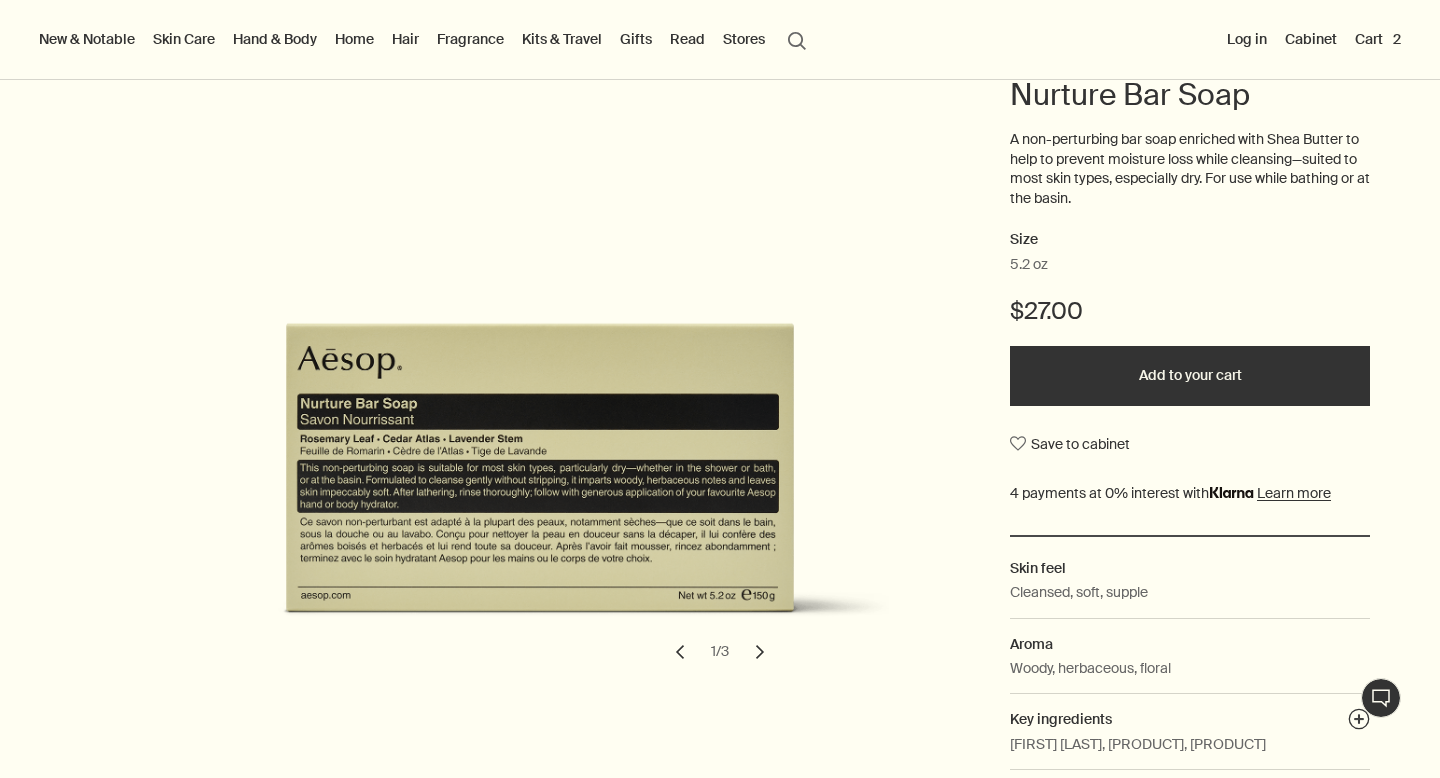 click on "Add to your cart" at bounding box center [1190, 376] 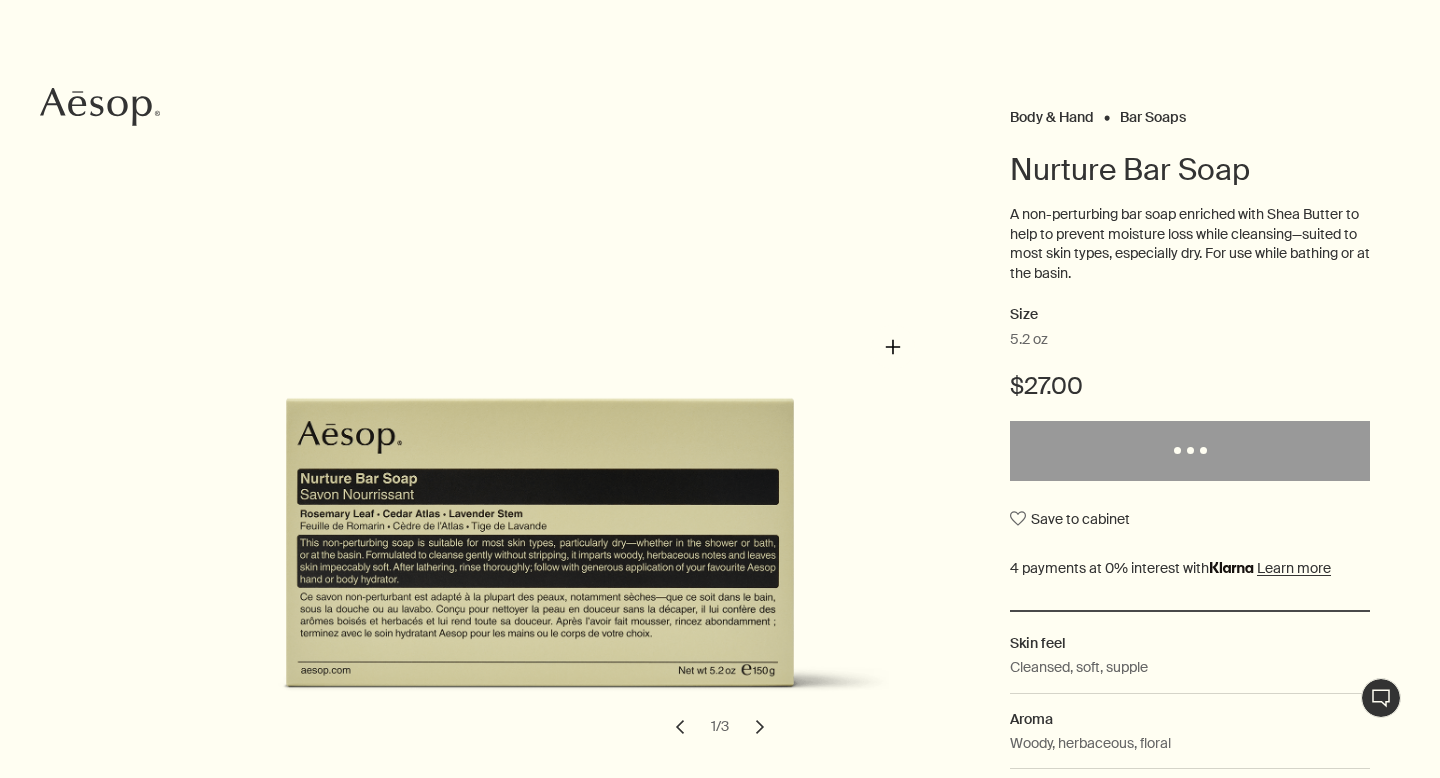scroll, scrollTop: 0, scrollLeft: 0, axis: both 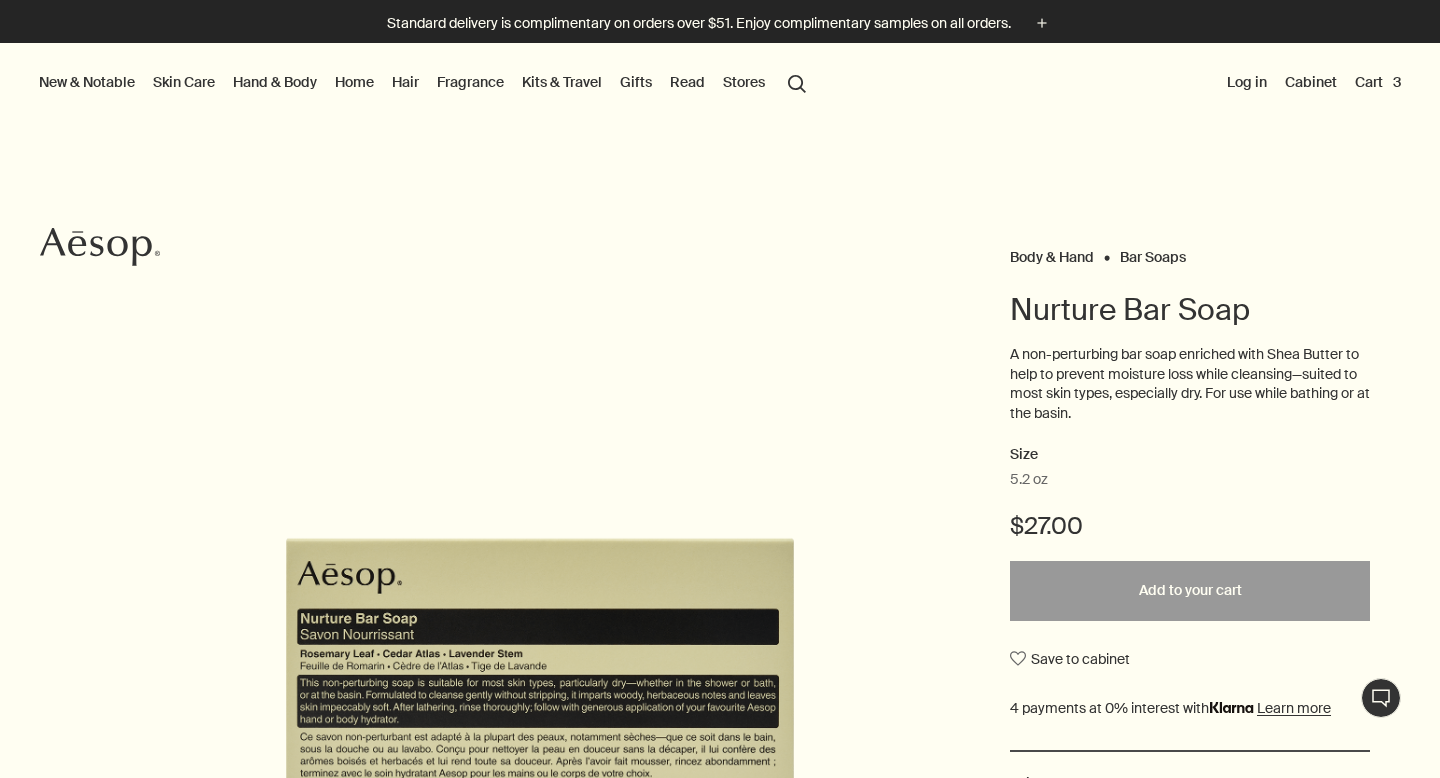 click on "Skin Care" at bounding box center [184, 82] 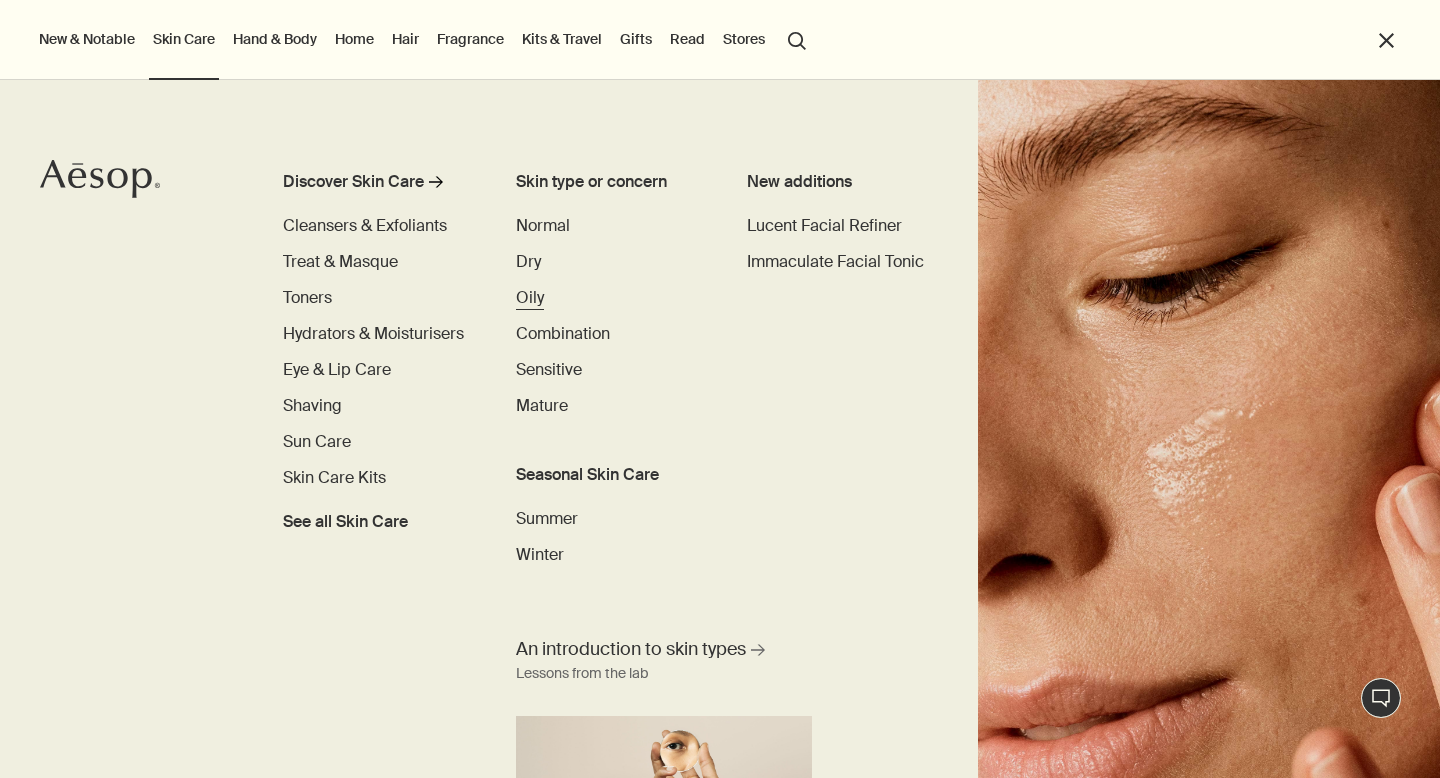 click on "Oily" at bounding box center (530, 297) 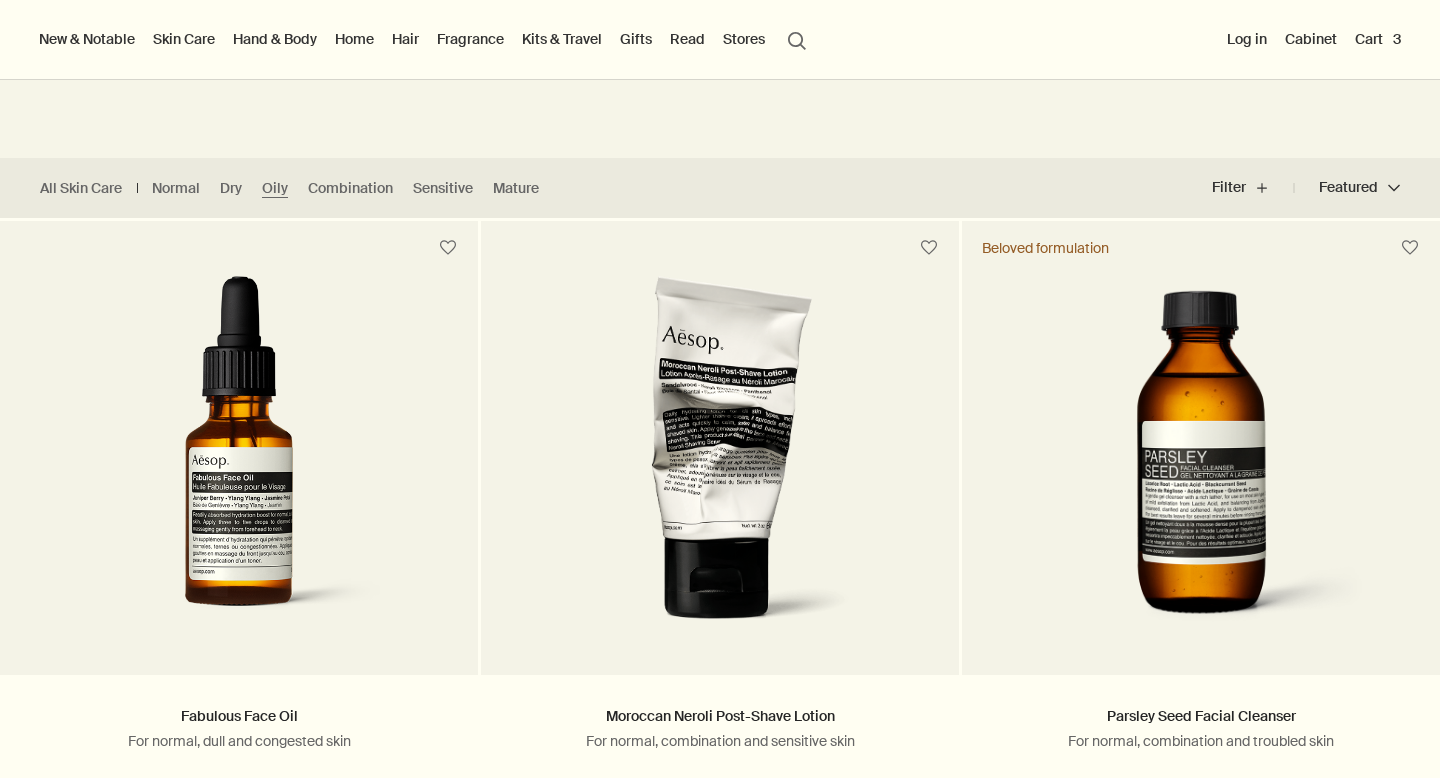 scroll, scrollTop: 415, scrollLeft: 0, axis: vertical 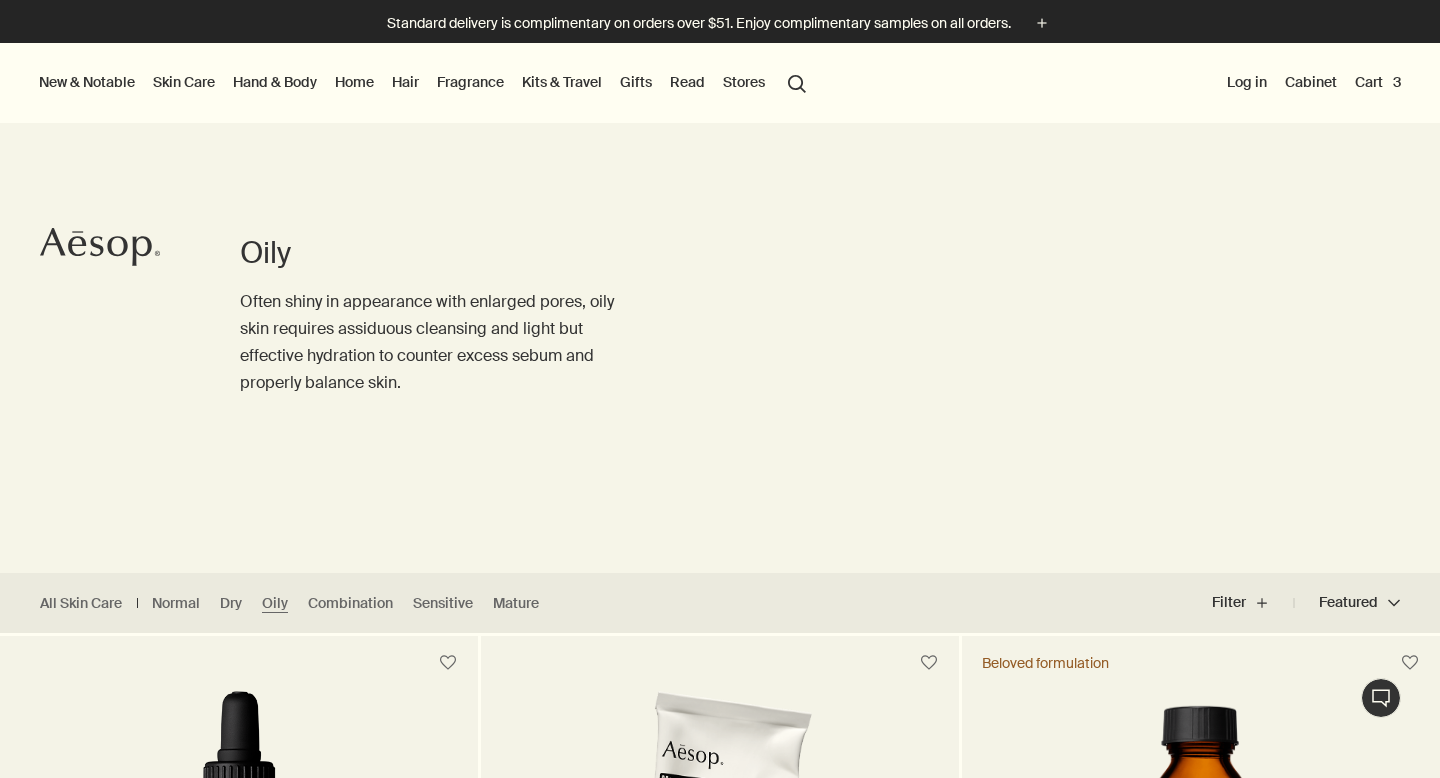 click on "Kits & Travel" at bounding box center (562, 82) 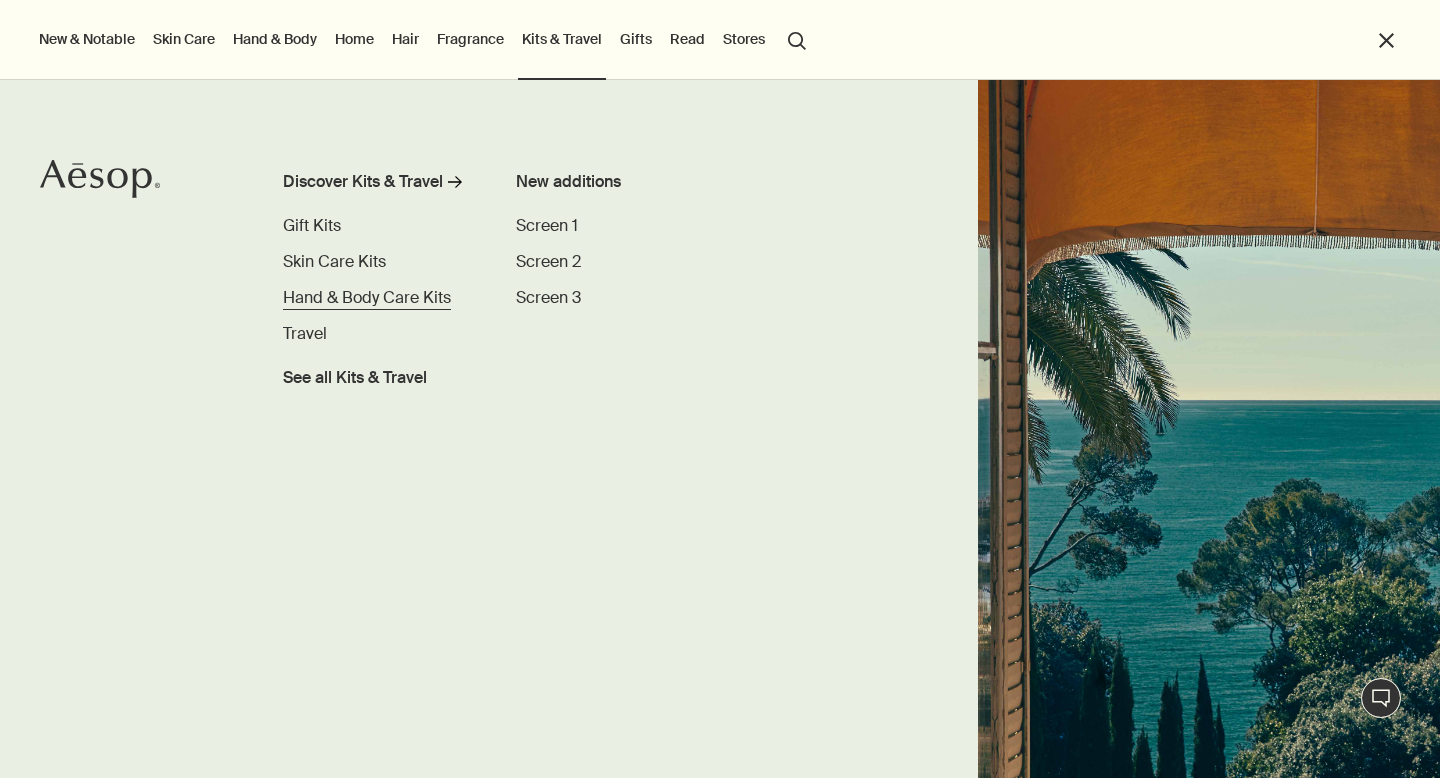 click on "Hand & Body Care Kits" at bounding box center (367, 297) 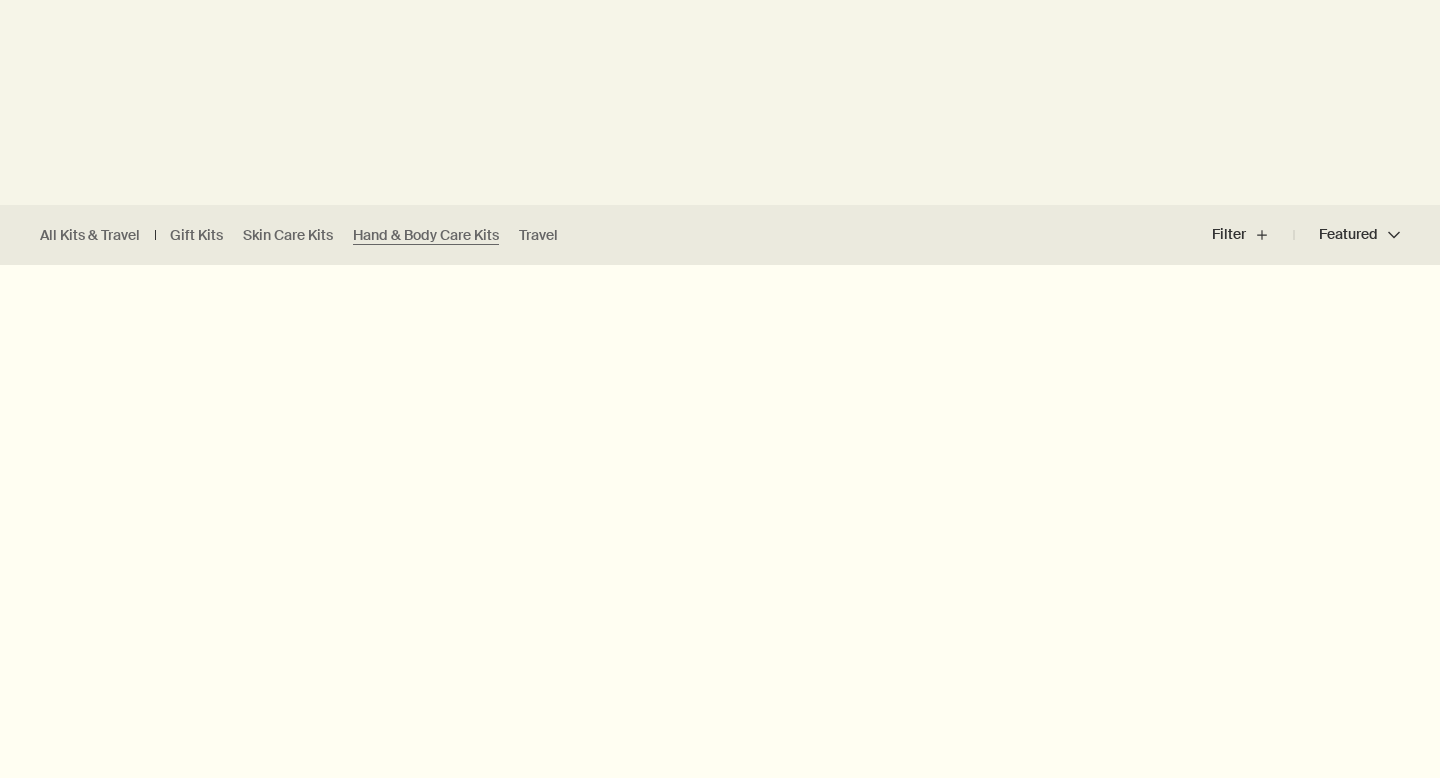 scroll, scrollTop: 368, scrollLeft: 0, axis: vertical 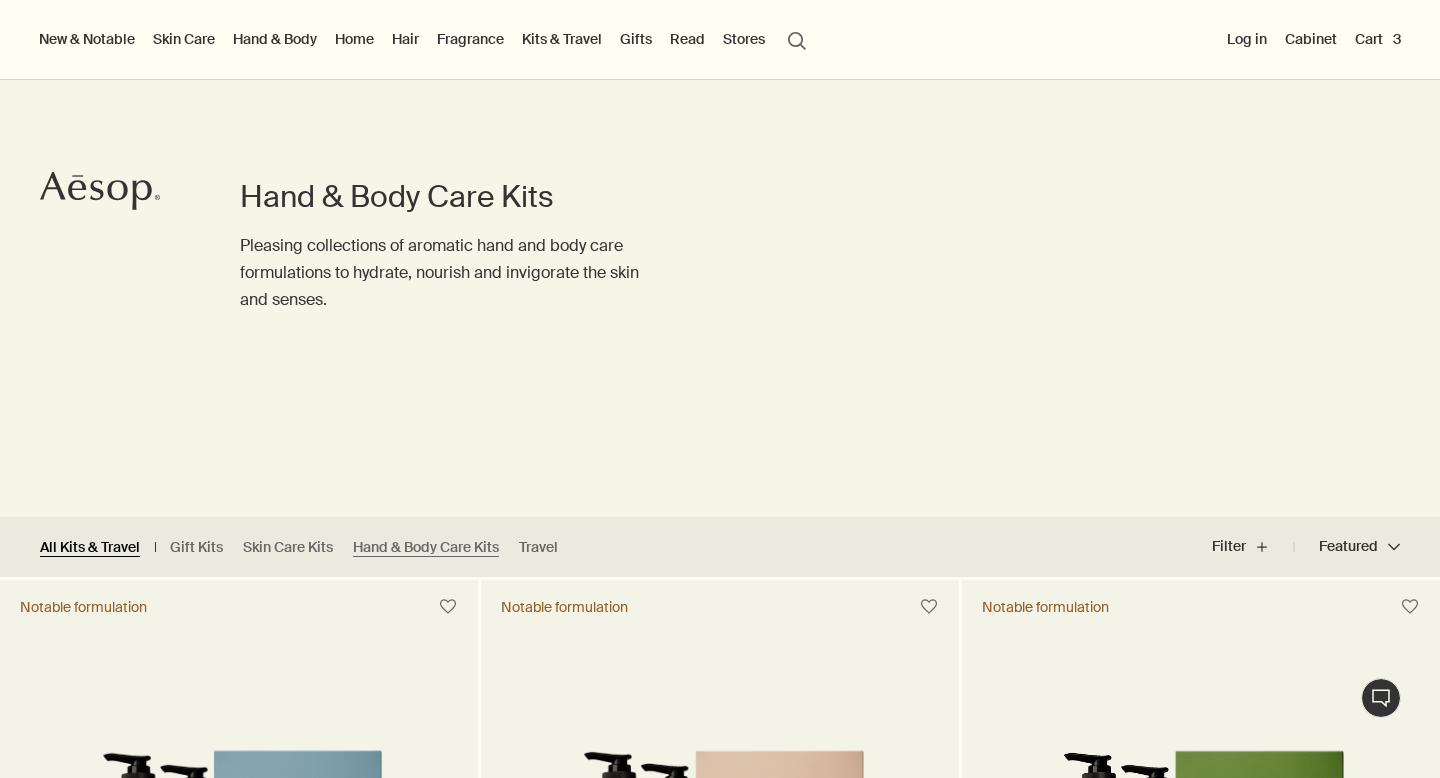 click on "All Kits & Travel" at bounding box center (90, 547) 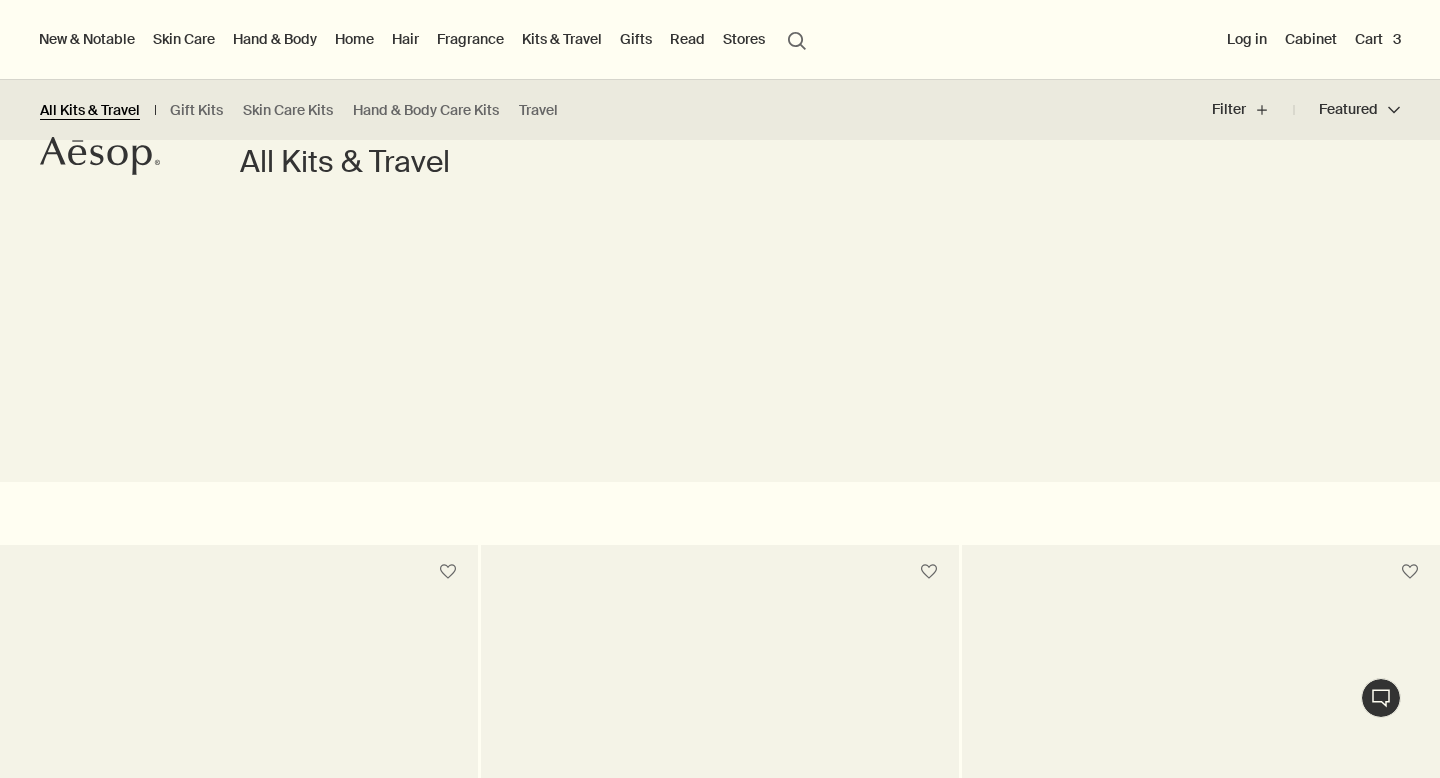 scroll, scrollTop: 0, scrollLeft: 0, axis: both 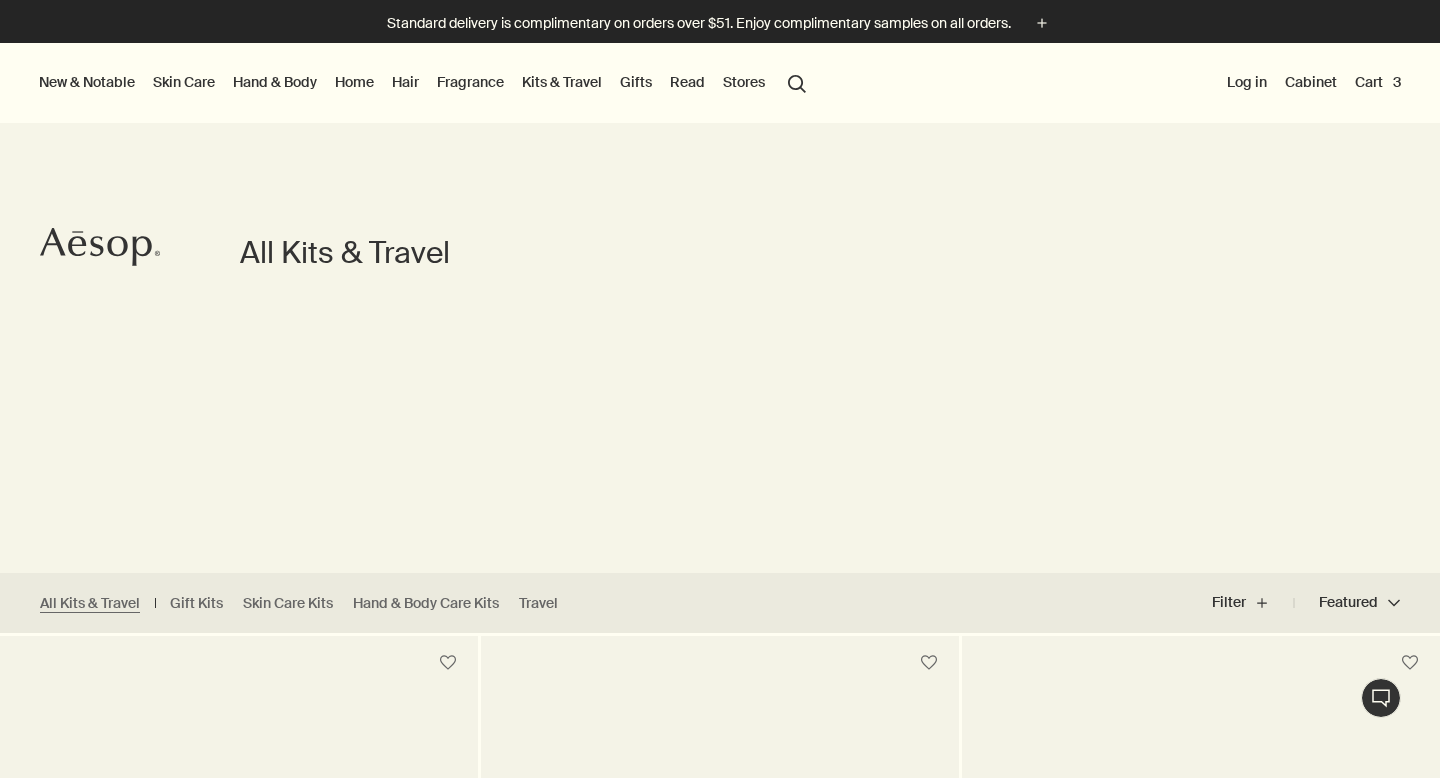click on "New & Notable" at bounding box center [87, 82] 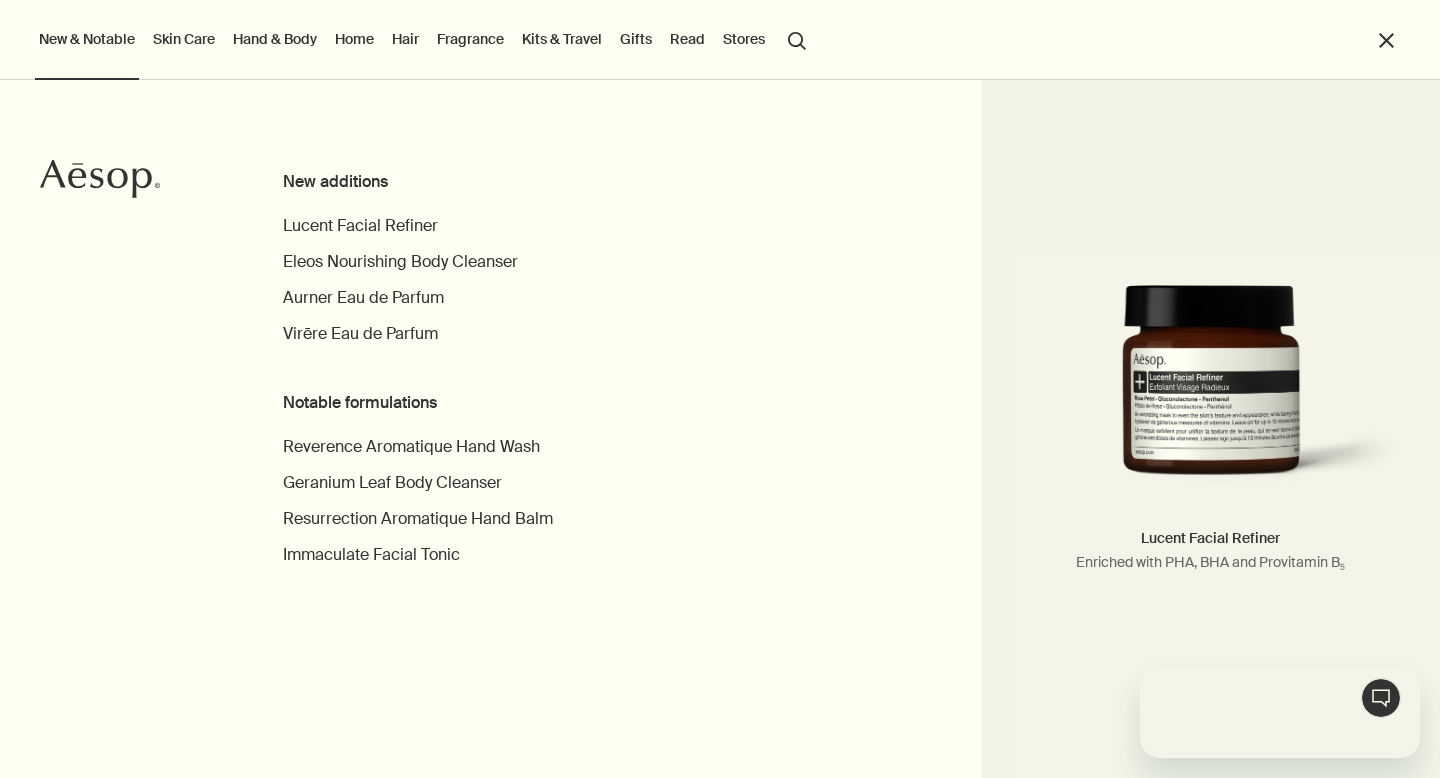 scroll, scrollTop: 0, scrollLeft: 0, axis: both 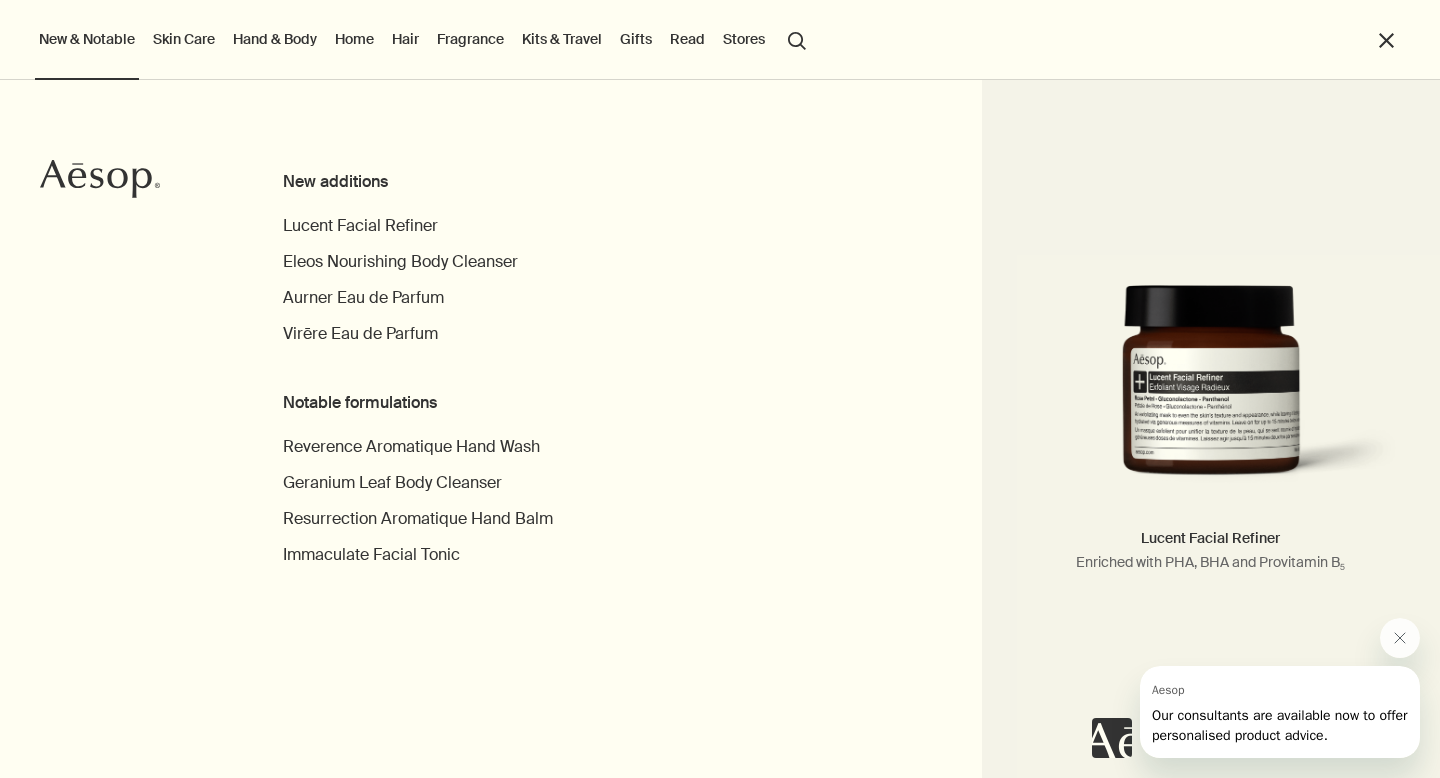 click on "New additions Lucent Facial Refiner Lucent Facial Refiner Enriched with PHA, BHA and Provitamin B₅  Eleos Nourishing Body Cleanser Aurner Eau de Parfum Virēre Eau de Parfum Notable formulations Reverence Aromatique Hand Wash Geranium Leaf Body Cleanser Resurrection Aromatique Hand Balm Immaculate Facial Tonic" at bounding box center [630, 391] 